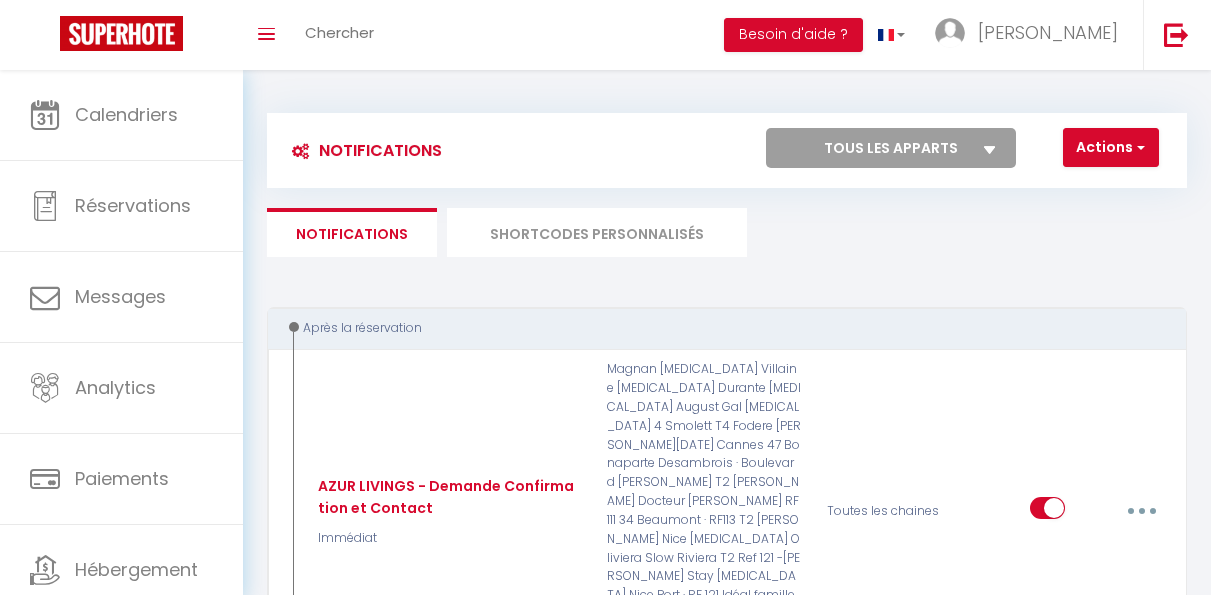 select 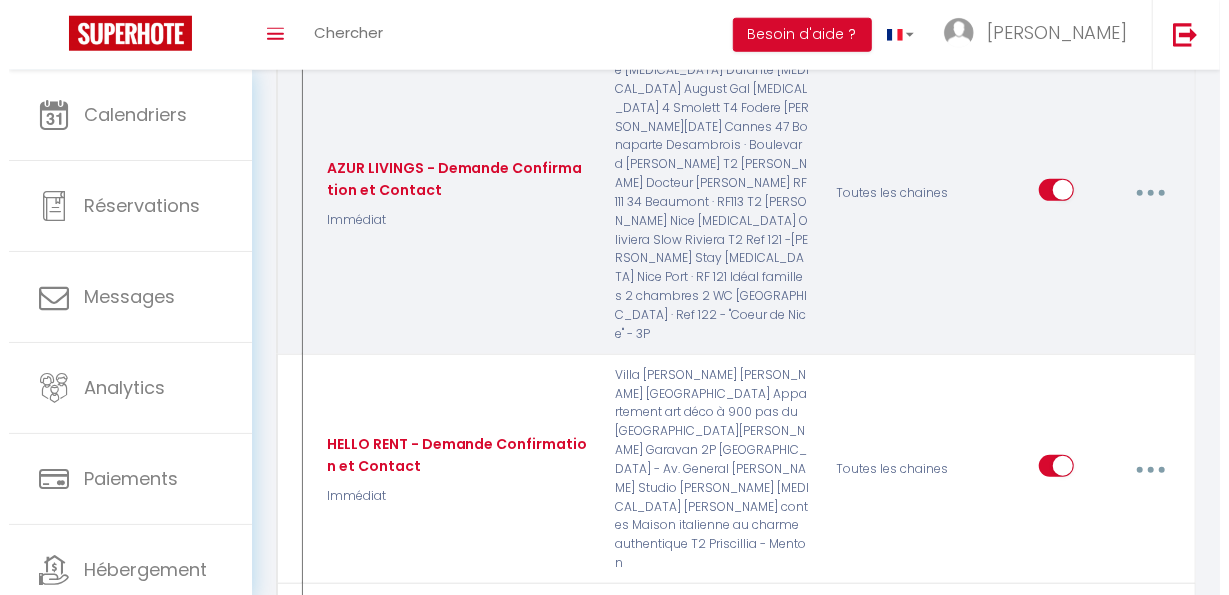 scroll, scrollTop: 319, scrollLeft: 0, axis: vertical 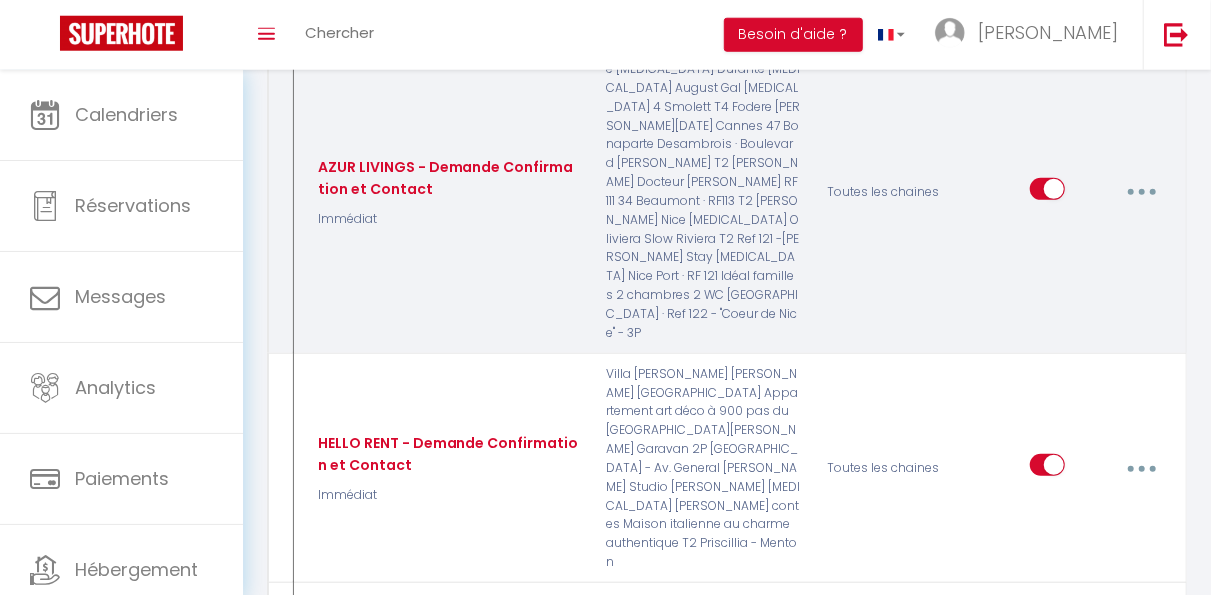 click at bounding box center [1141, 192] 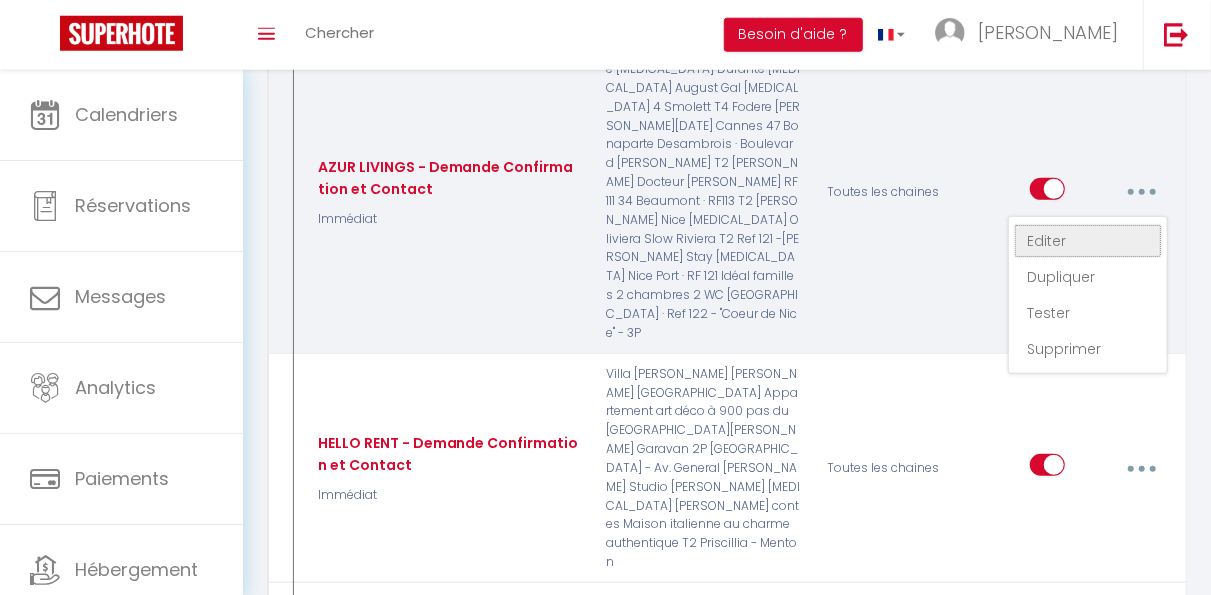 click on "Editer" at bounding box center (1088, 241) 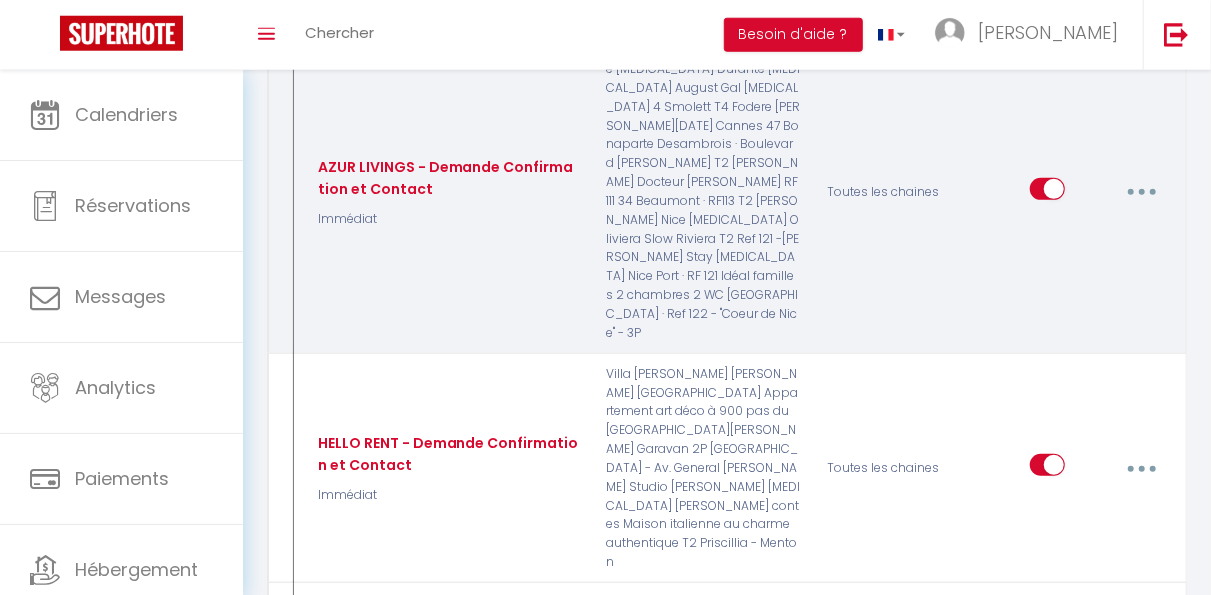 type on "AZUR LIVINGS - Demande Confirmation et Contact" 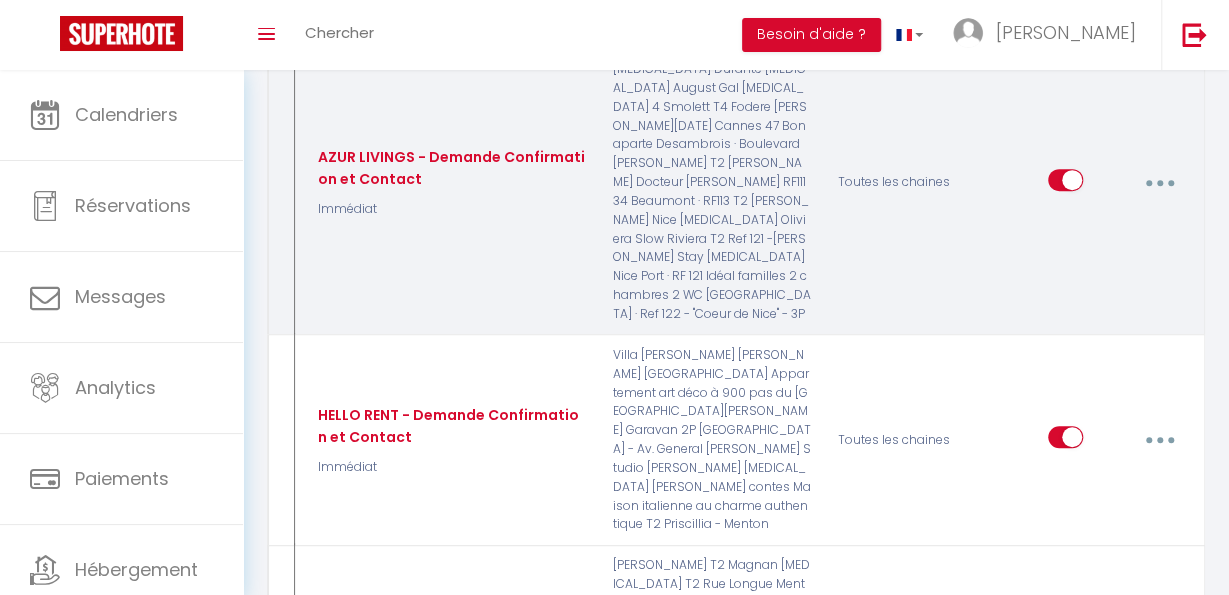 scroll, scrollTop: 0, scrollLeft: 0, axis: both 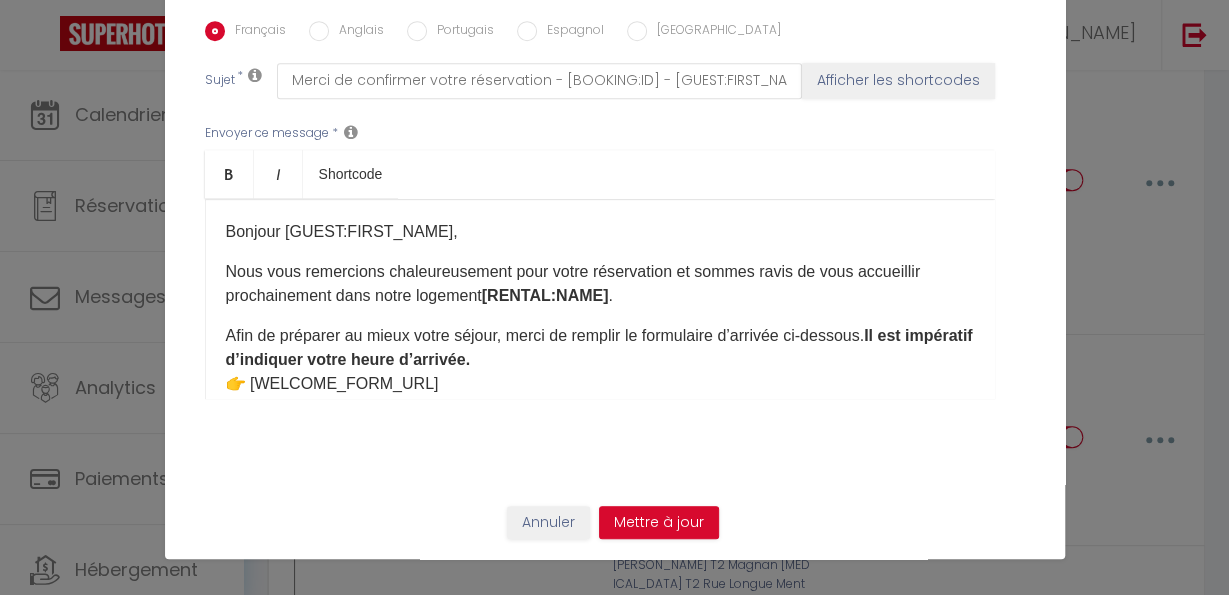 click on "Anglais" at bounding box center [356, 32] 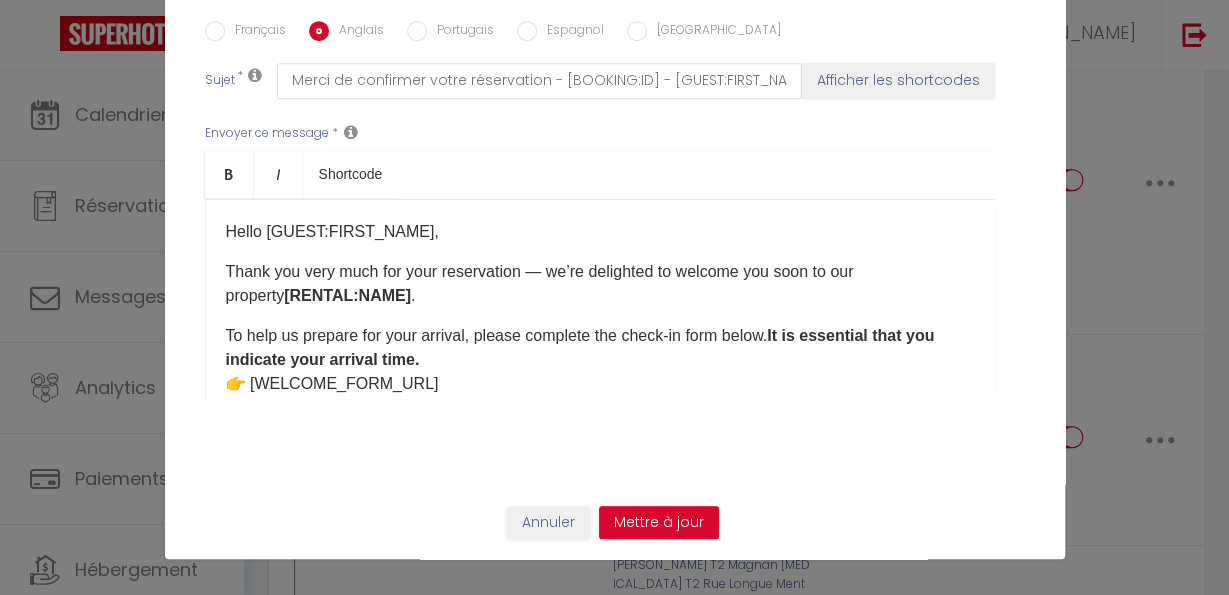 checkbox on "true" 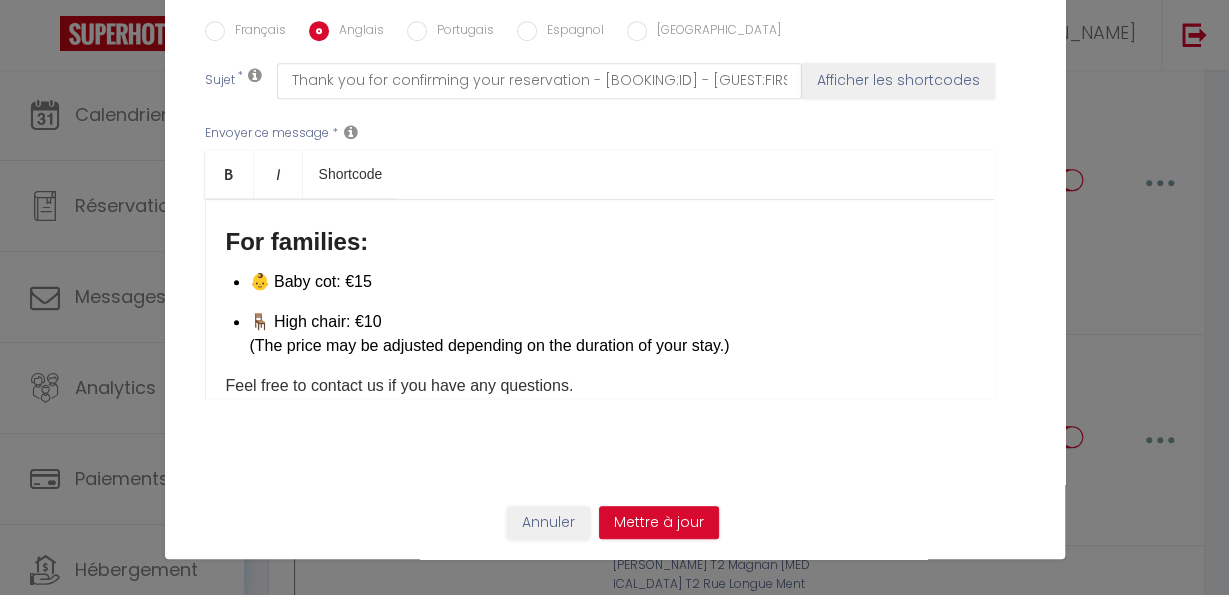 scroll, scrollTop: 605, scrollLeft: 0, axis: vertical 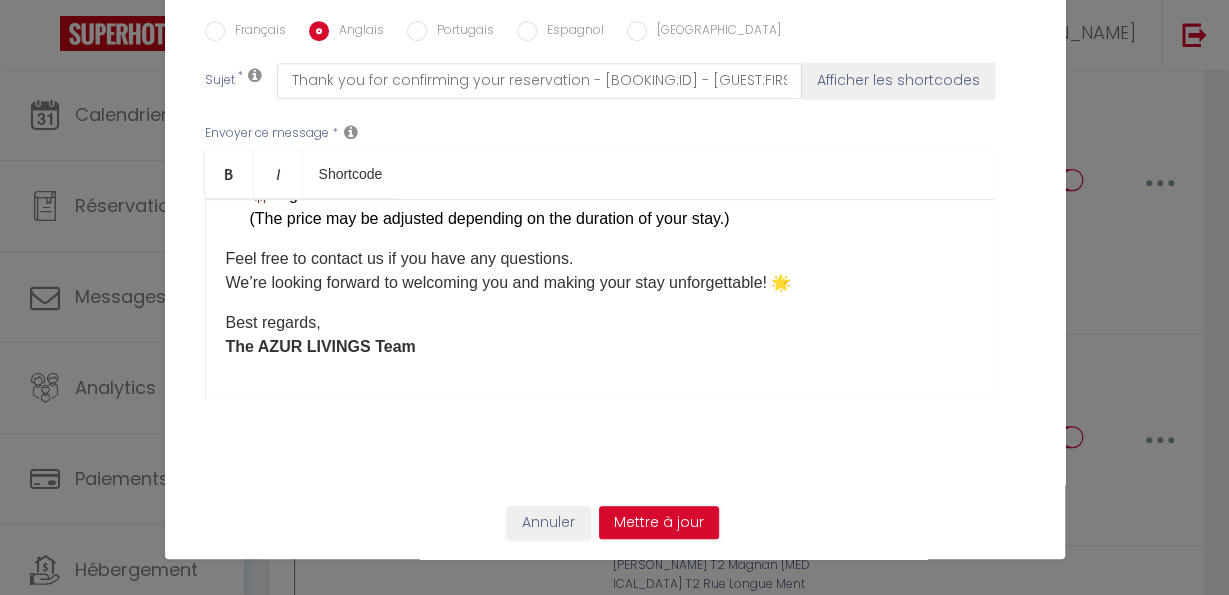 click on "Modifier la notification   ×   Titre   *     AZUR LIVINGS - Demande Confirmation et Contact   Pour cet hébergement
Sélectionner les hébergements
Tous les apparts
Azur Livings
Durante [MEDICAL_DATA]
Magnan [MEDICAL_DATA]
Villaine [MEDICAL_DATA]
August Gal [MEDICAL_DATA]
Fodere
Docteur [PERSON_NAME] RF111
[PERSON_NAME][DATE] Cannes" at bounding box center (614, 297) 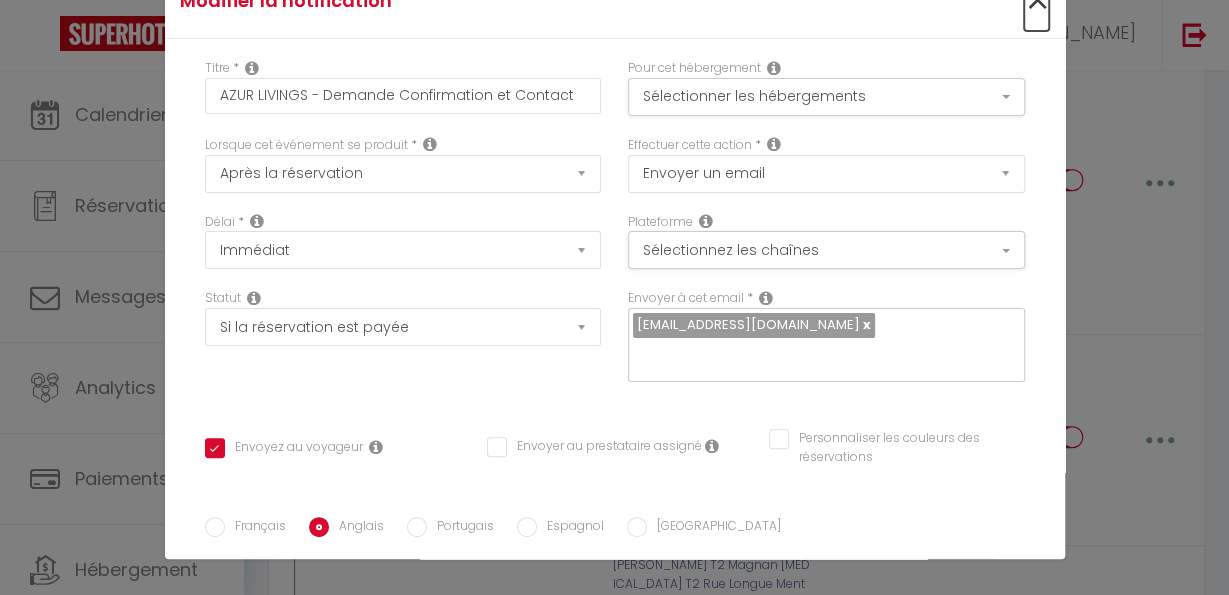 click on "×" at bounding box center [1036, 1] 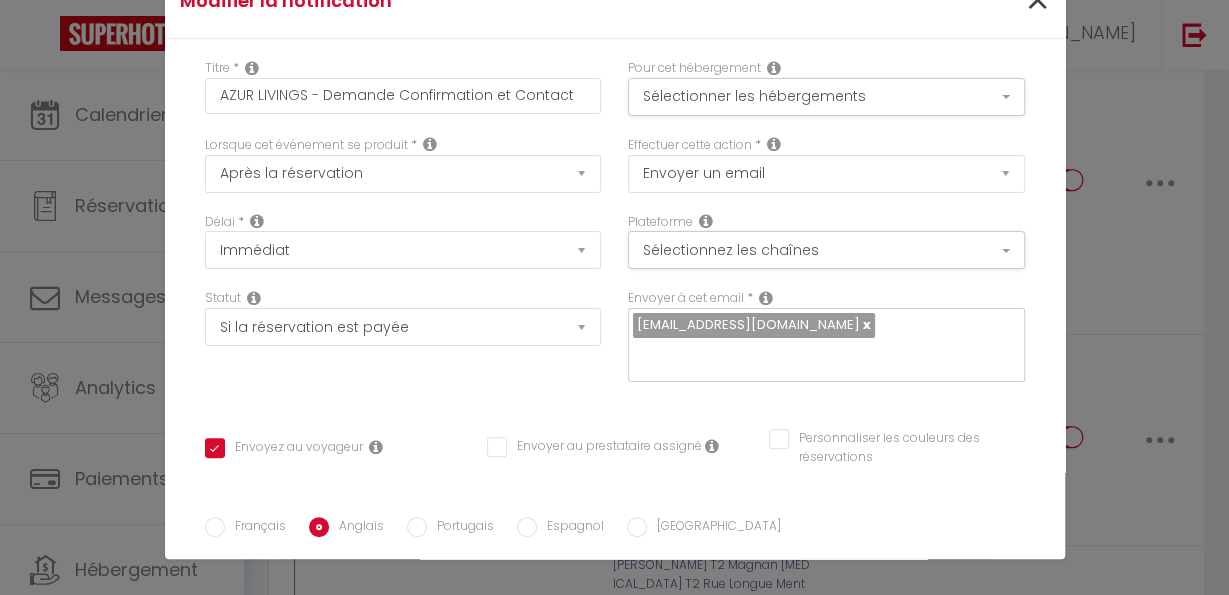 type on "AZUR LIVINGS - Demande Confirmation et Contact" 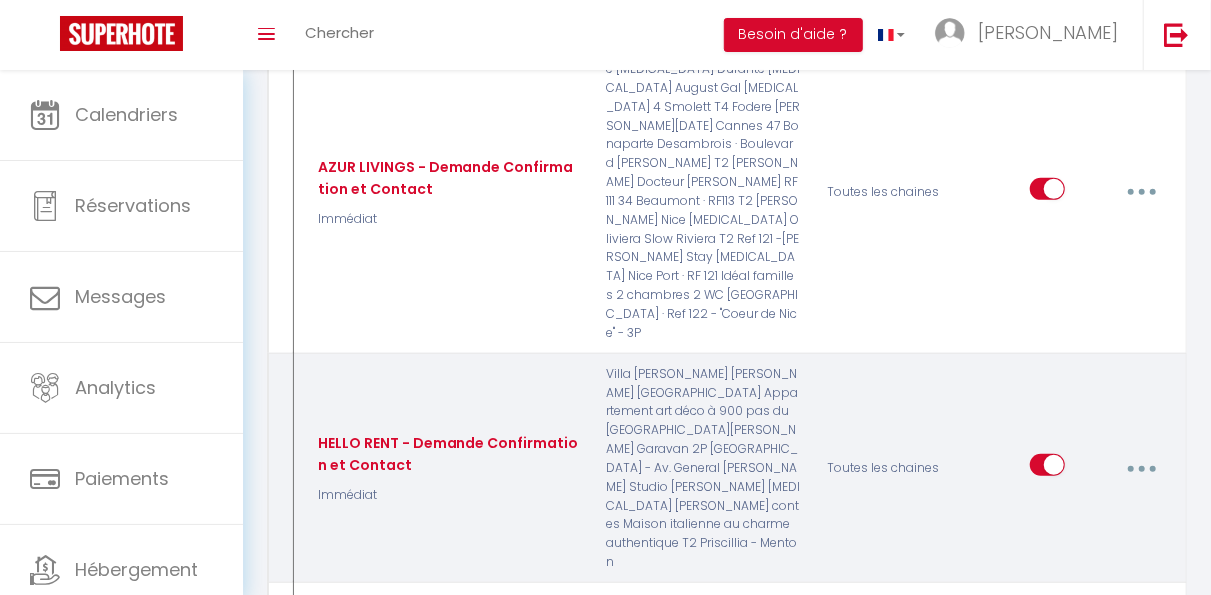 click at bounding box center [1141, 468] 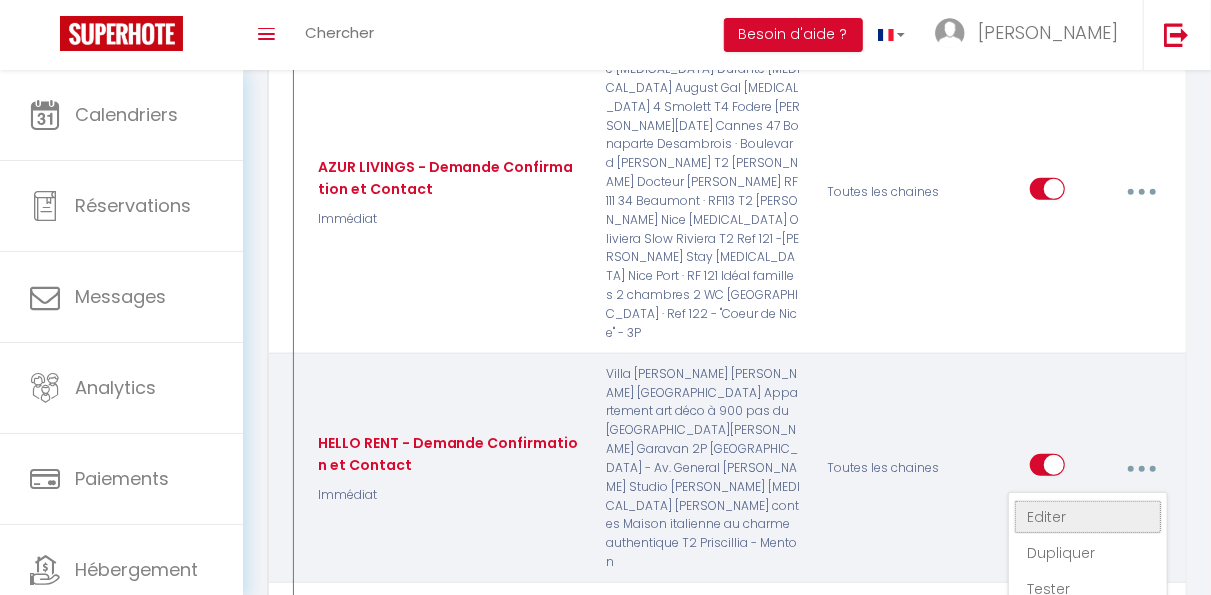 click on "Editer" at bounding box center [1088, 517] 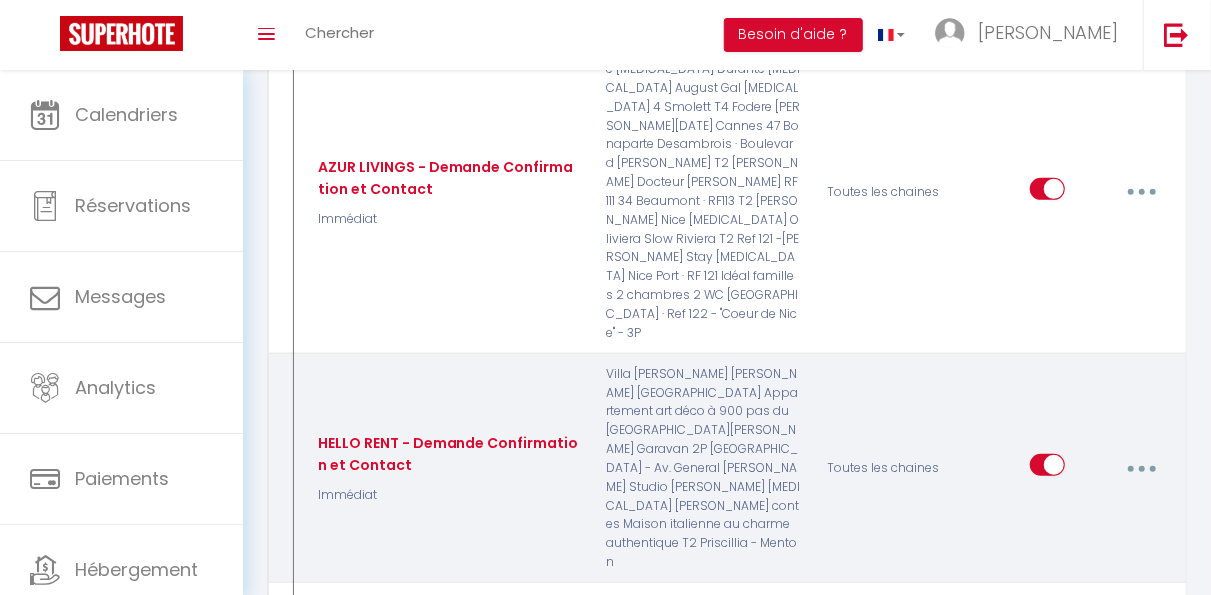 type on "HELLO RENT - Demande Confirmation et Contact" 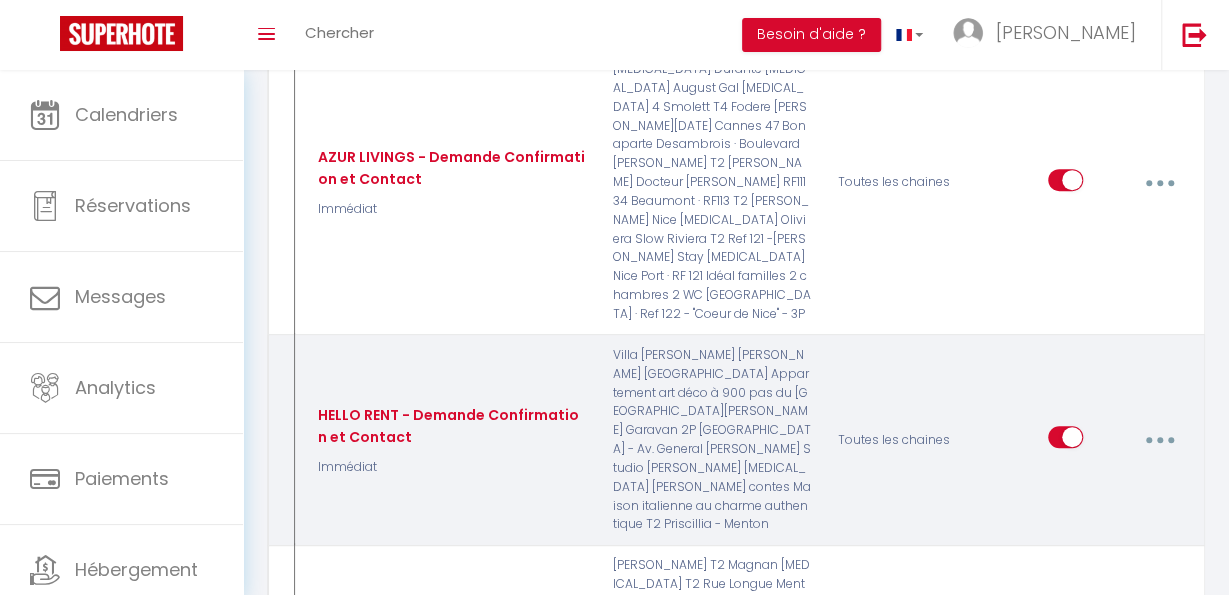 scroll, scrollTop: 605, scrollLeft: 0, axis: vertical 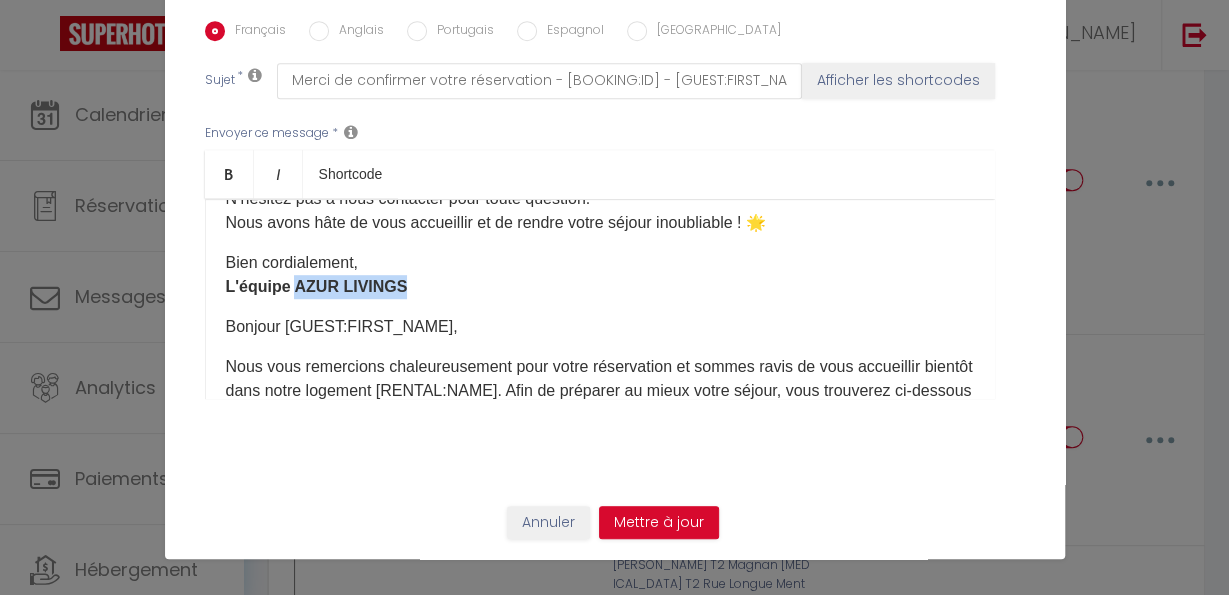 drag, startPoint x: 401, startPoint y: 293, endPoint x: 285, endPoint y: 293, distance: 116 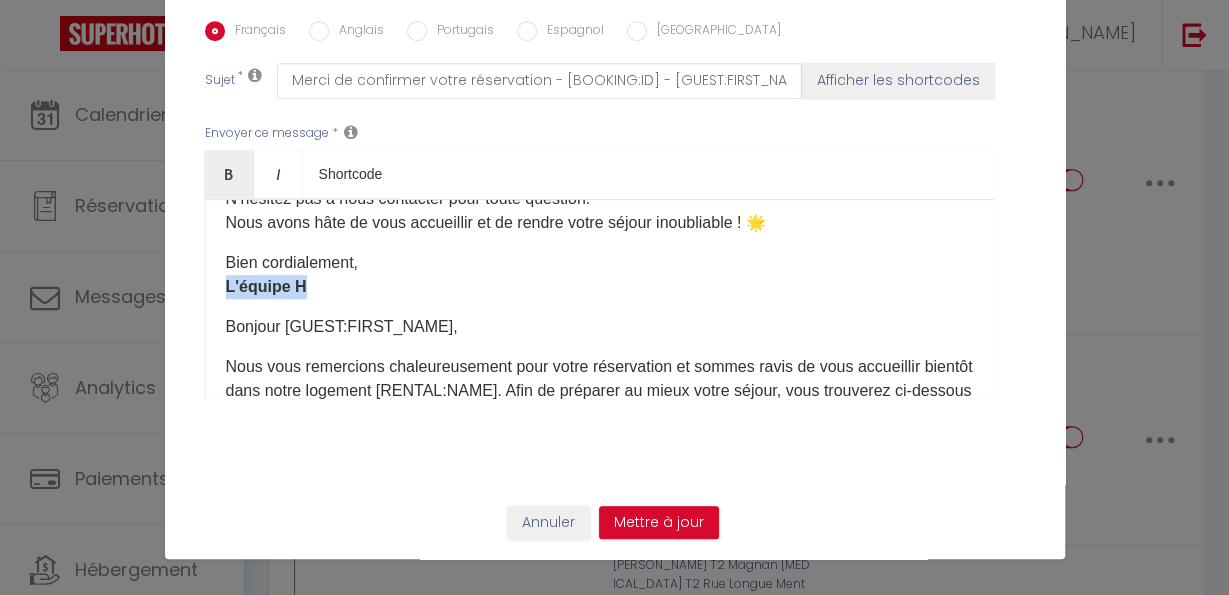 type 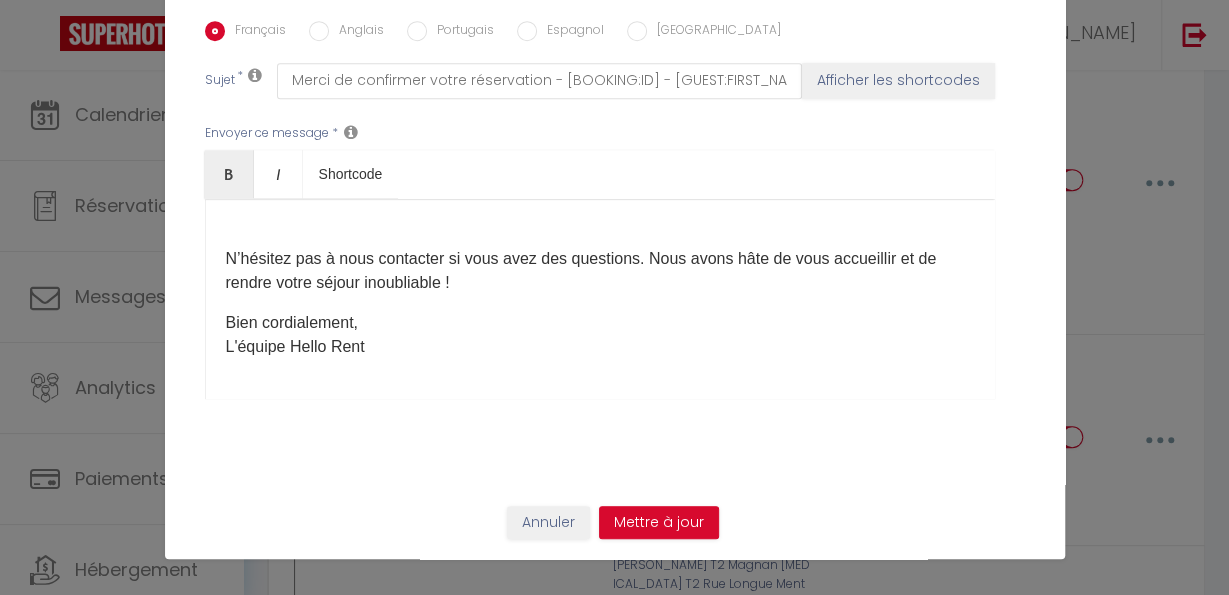 drag, startPoint x: 211, startPoint y: 326, endPoint x: 619, endPoint y: 549, distance: 464.96558 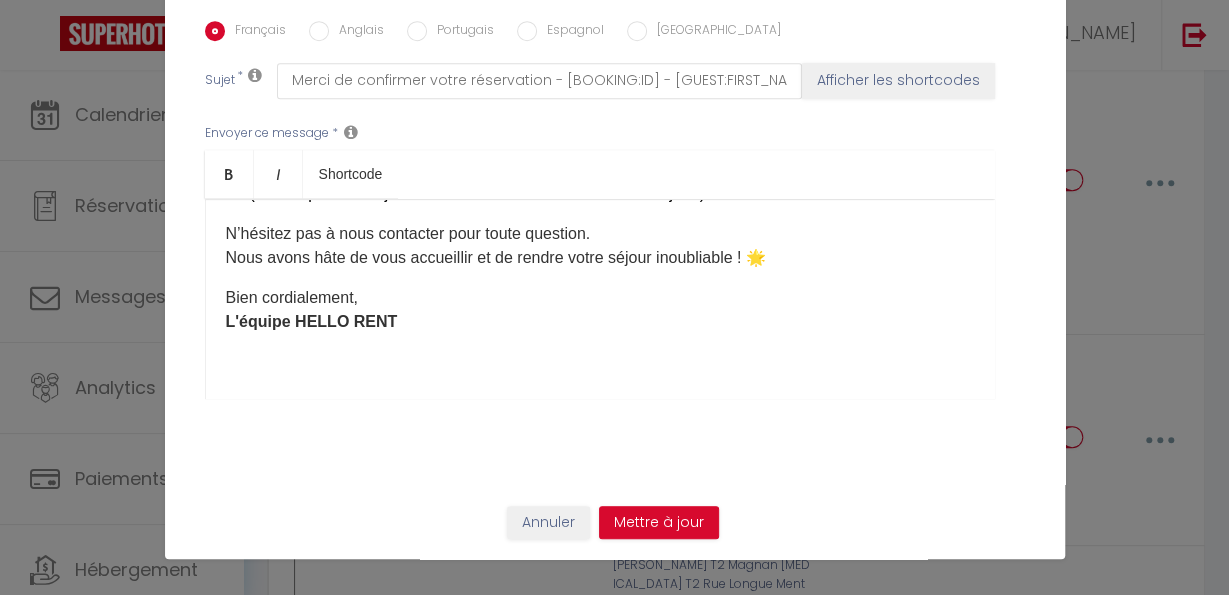 scroll, scrollTop: 629, scrollLeft: 0, axis: vertical 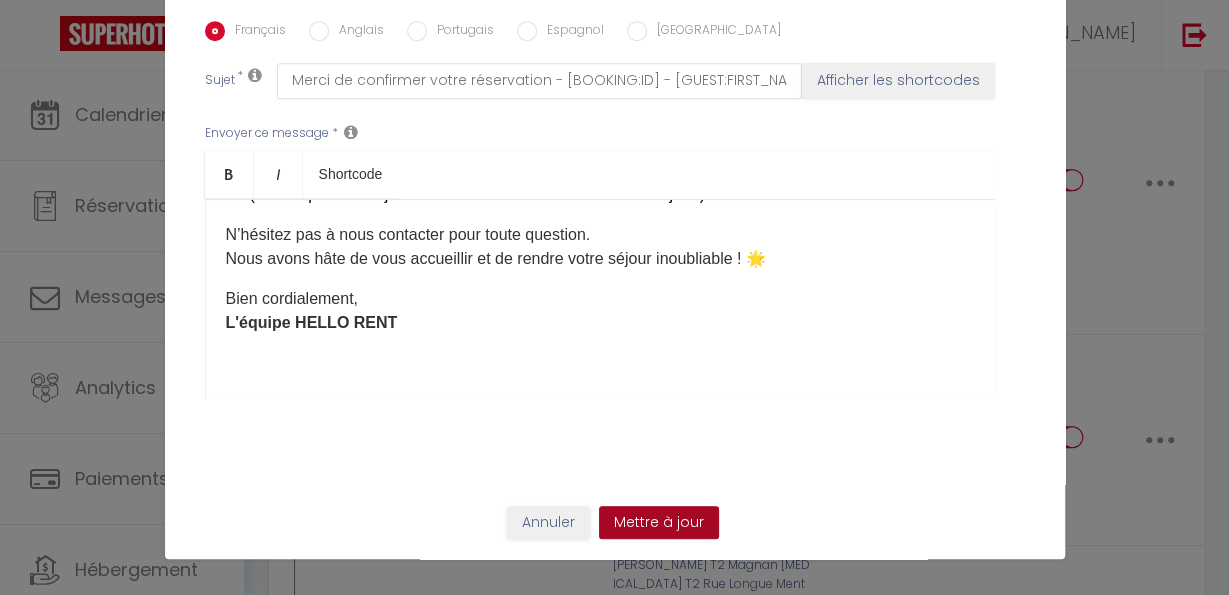 click on "Mettre à jour" at bounding box center [659, 523] 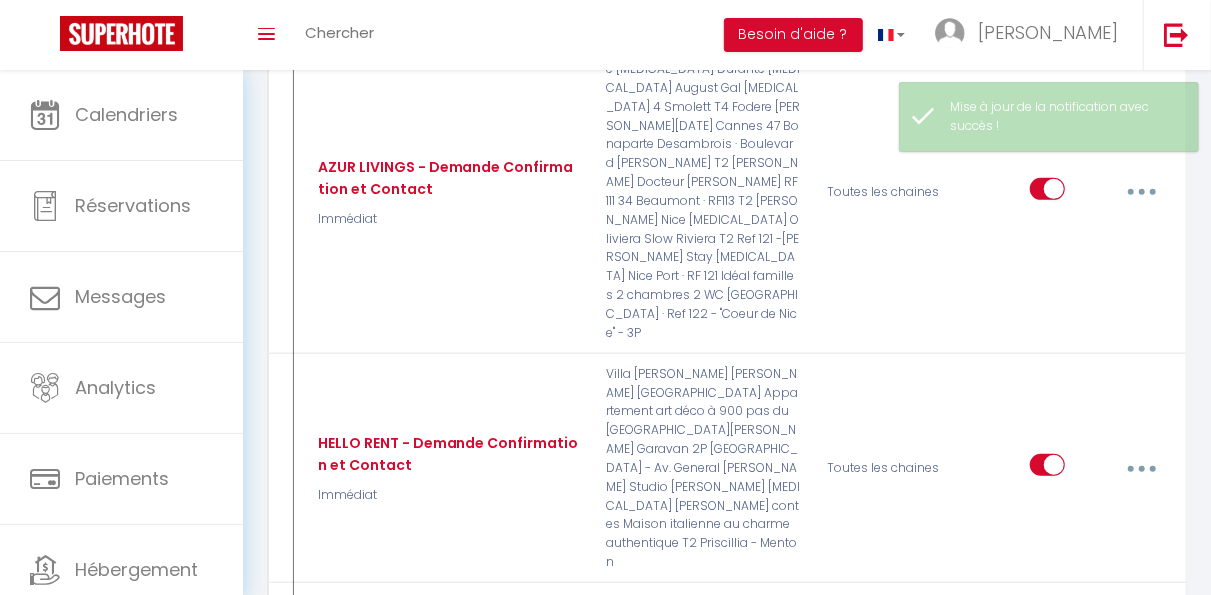 select 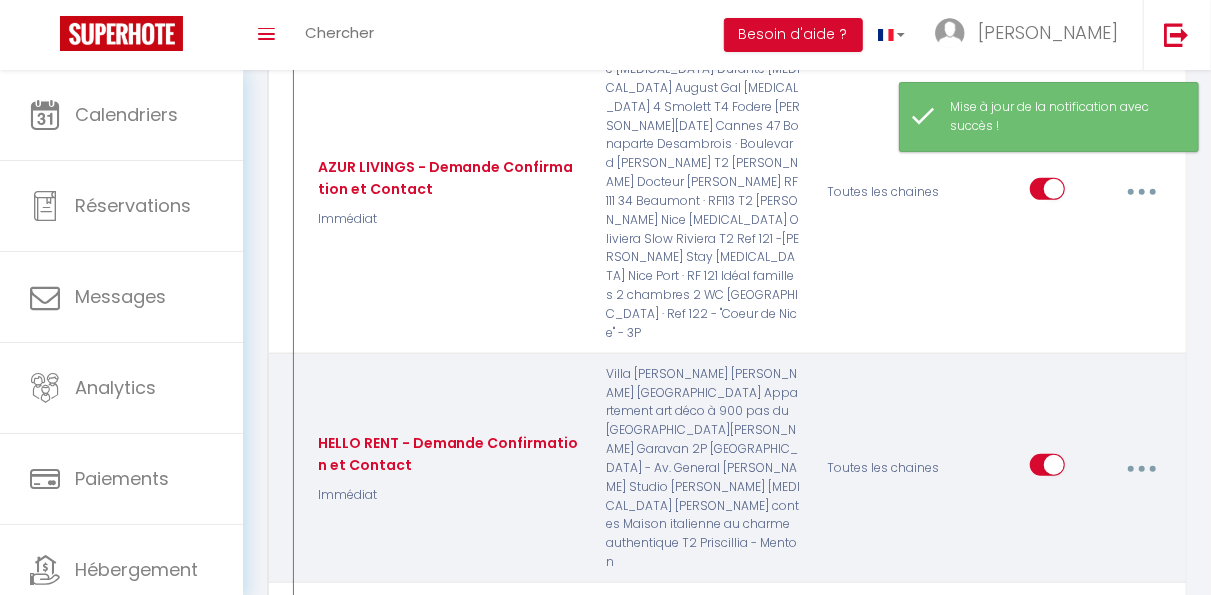 click at bounding box center (1141, 468) 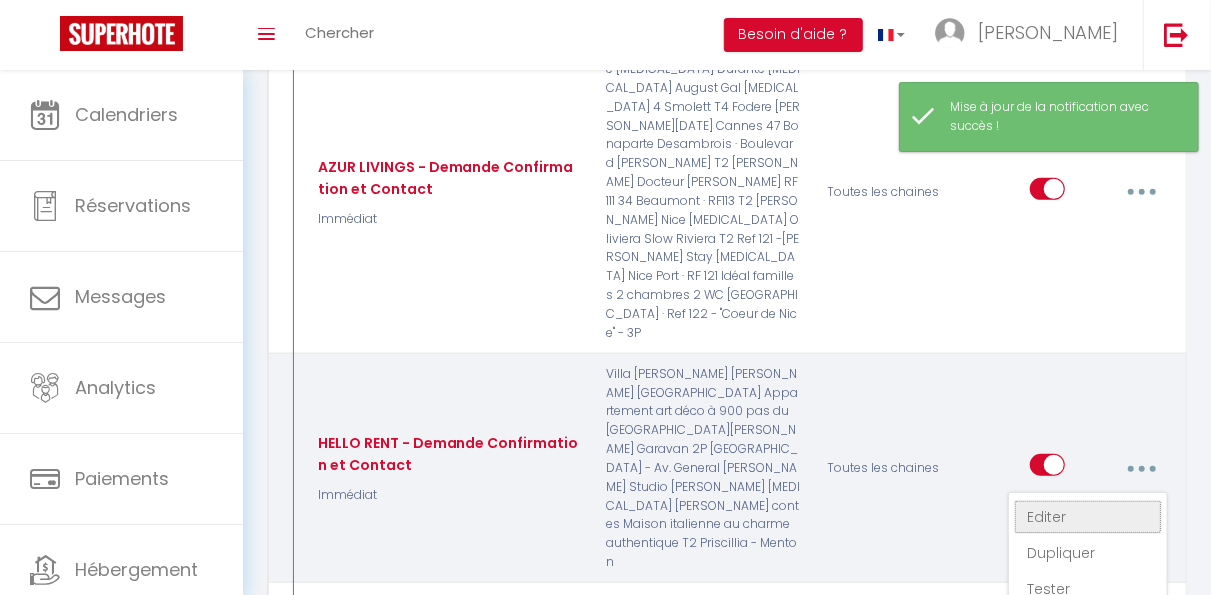 click on "Editer" at bounding box center [1088, 517] 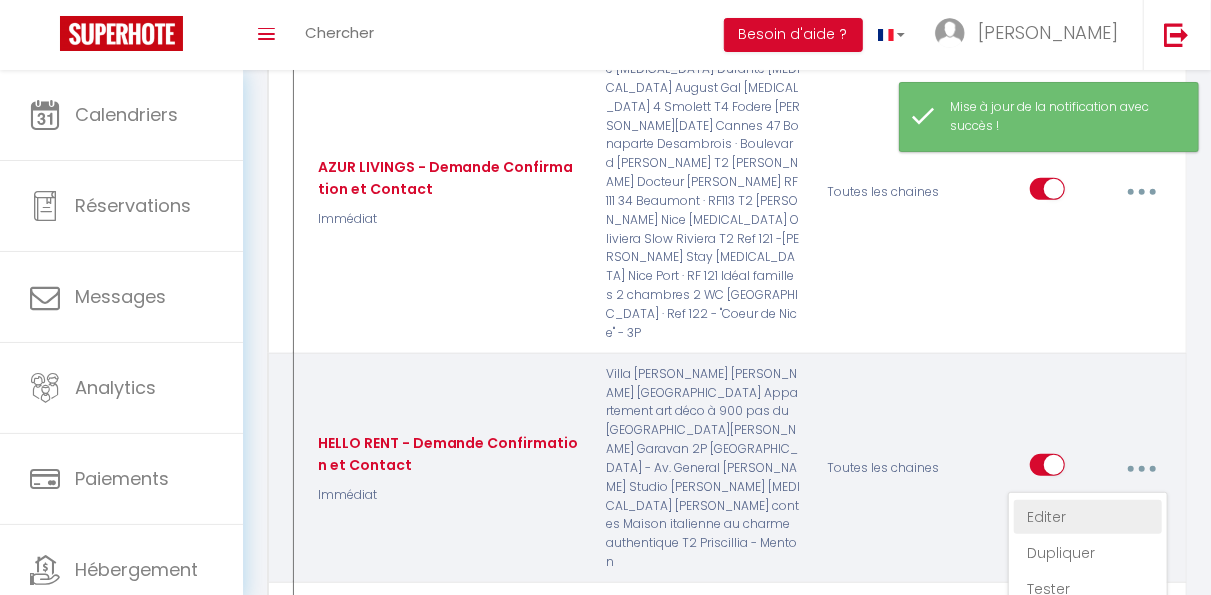 type on "HELLO RENT - Demande Confirmation et Contact" 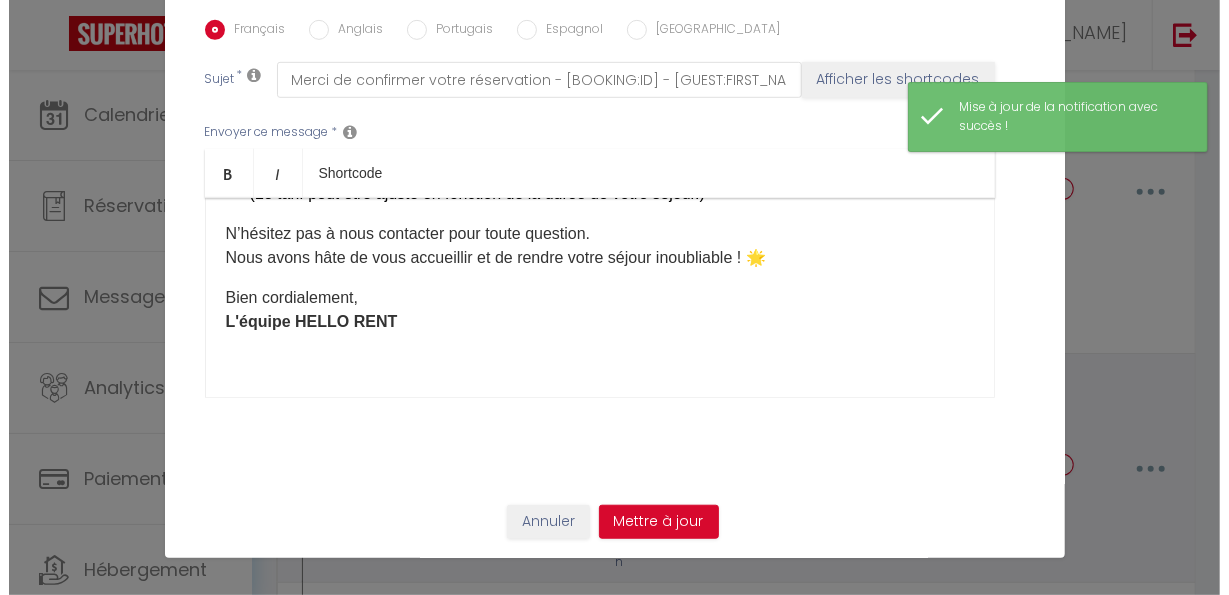 scroll, scrollTop: 629, scrollLeft: 0, axis: vertical 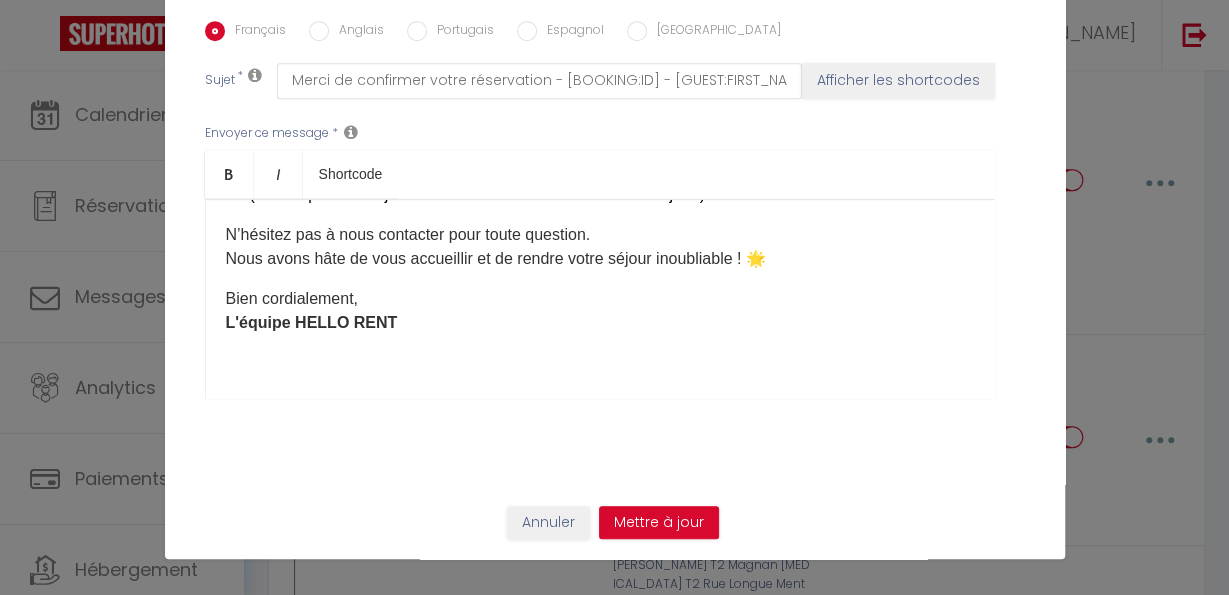 click on "Anglais" at bounding box center (356, 32) 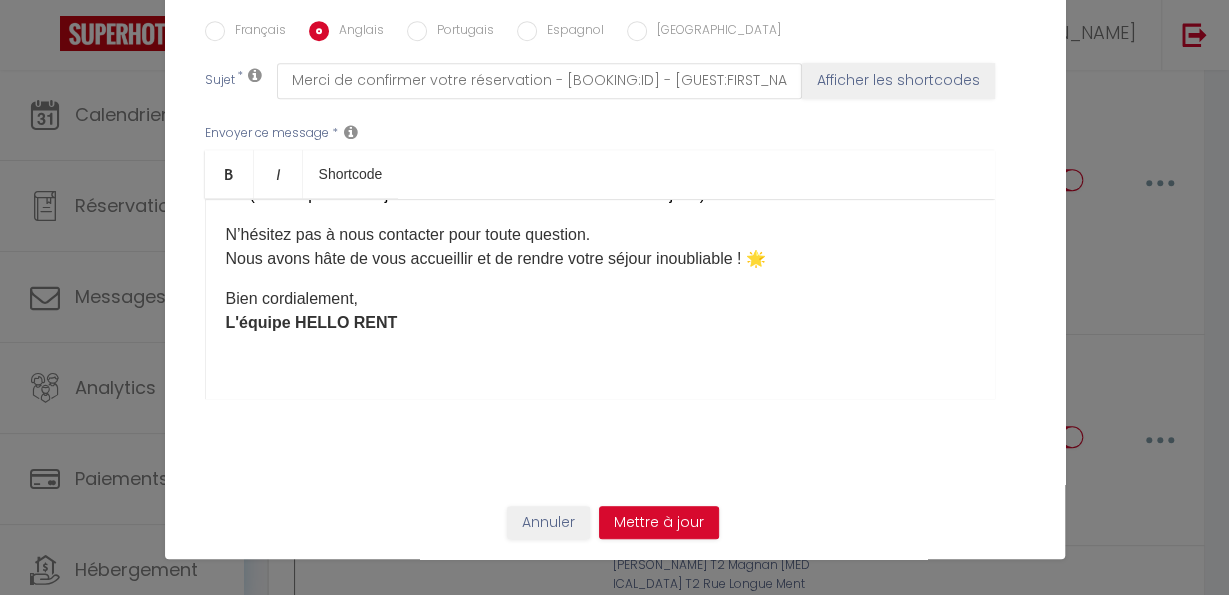 checkbox on "true" 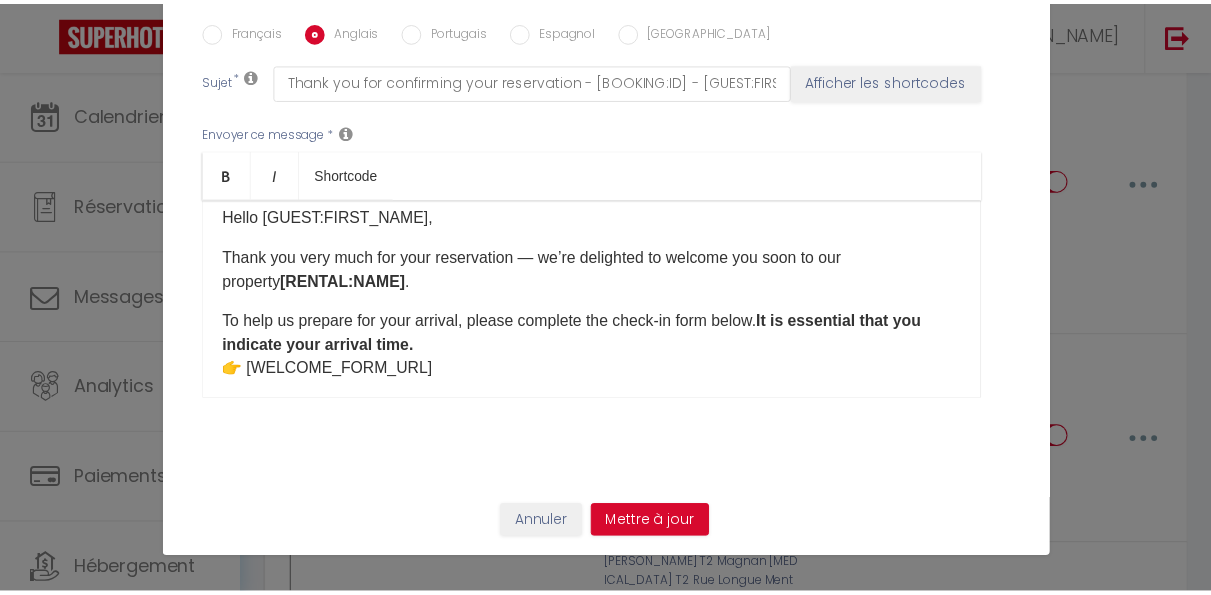 scroll, scrollTop: 0, scrollLeft: 0, axis: both 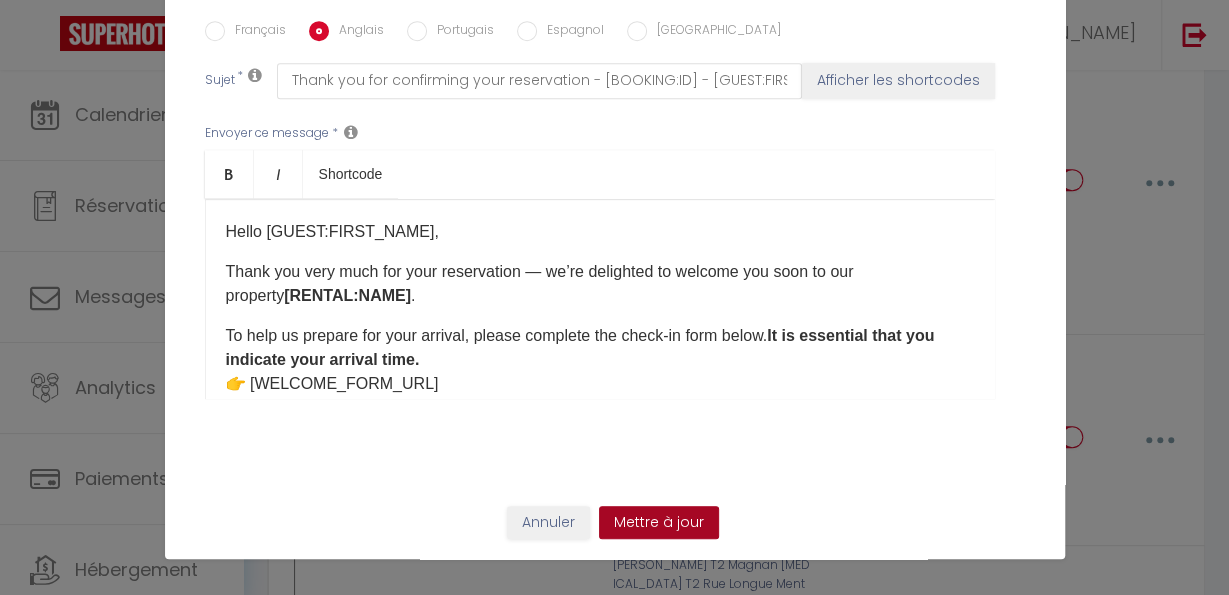 click on "Mettre à jour" at bounding box center [659, 523] 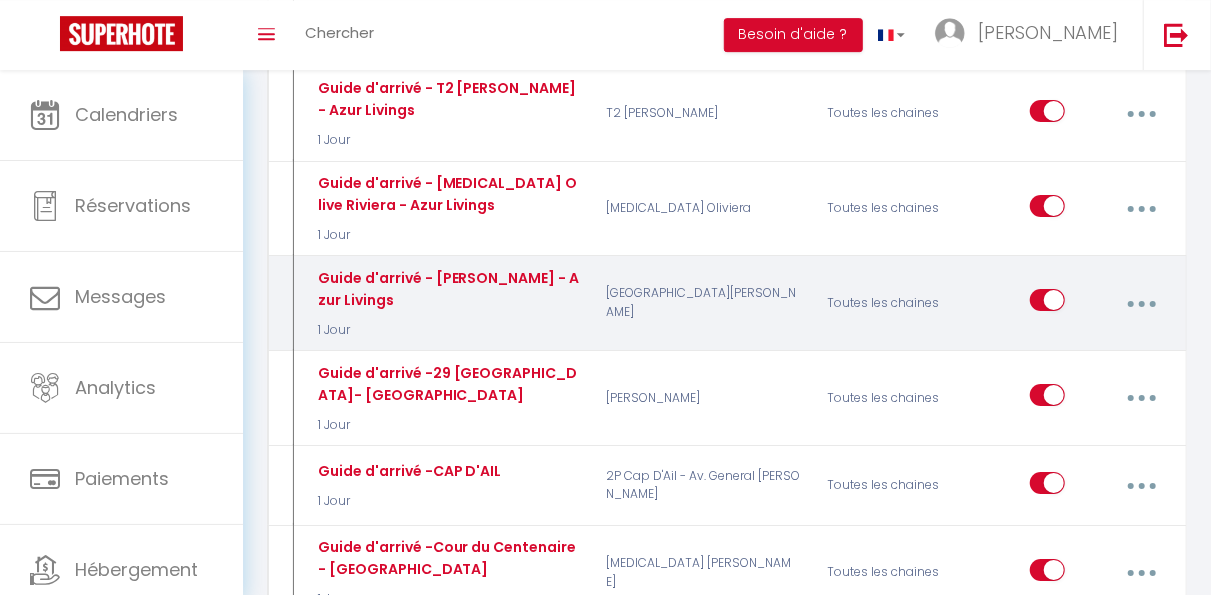 scroll, scrollTop: 3404, scrollLeft: 0, axis: vertical 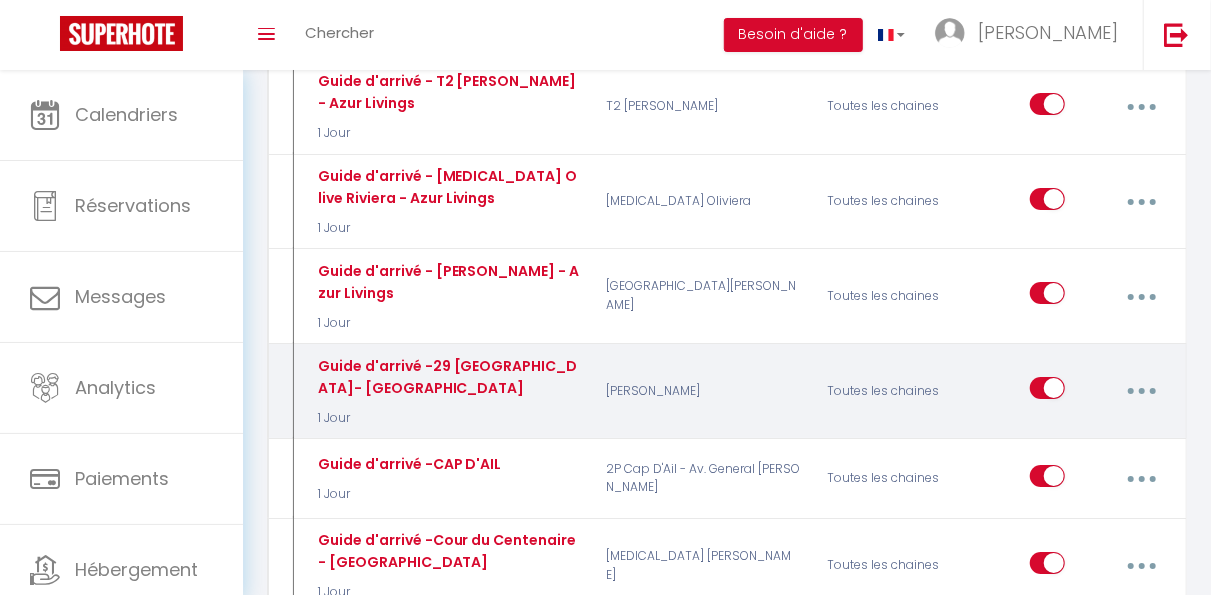 click at bounding box center (1141, 391) 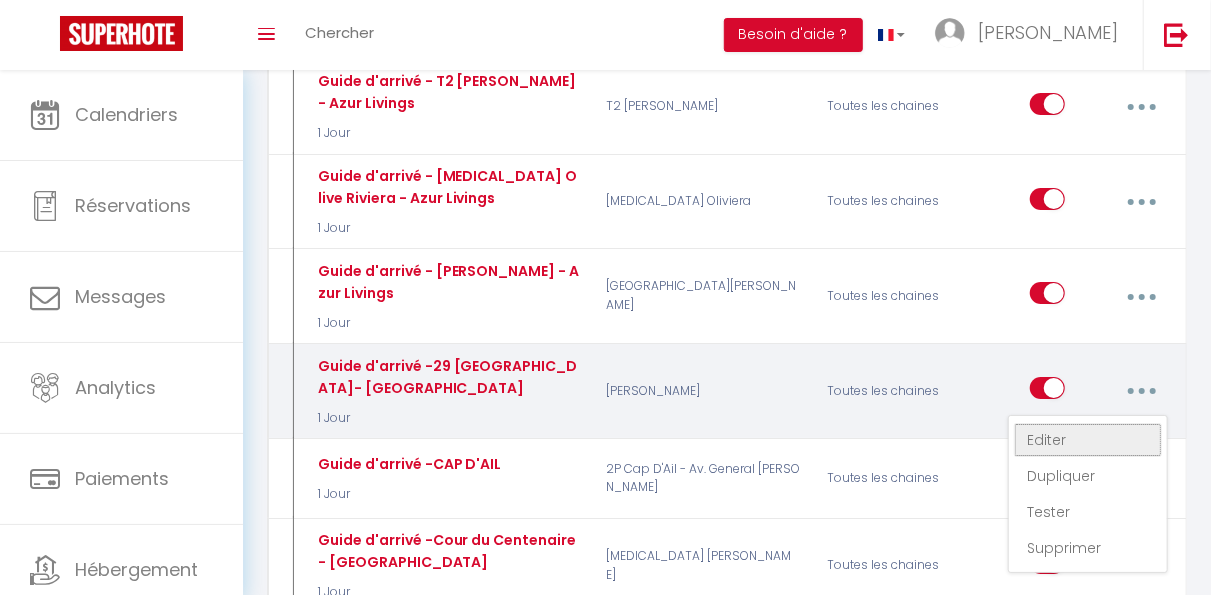 click on "Editer" at bounding box center [1088, 440] 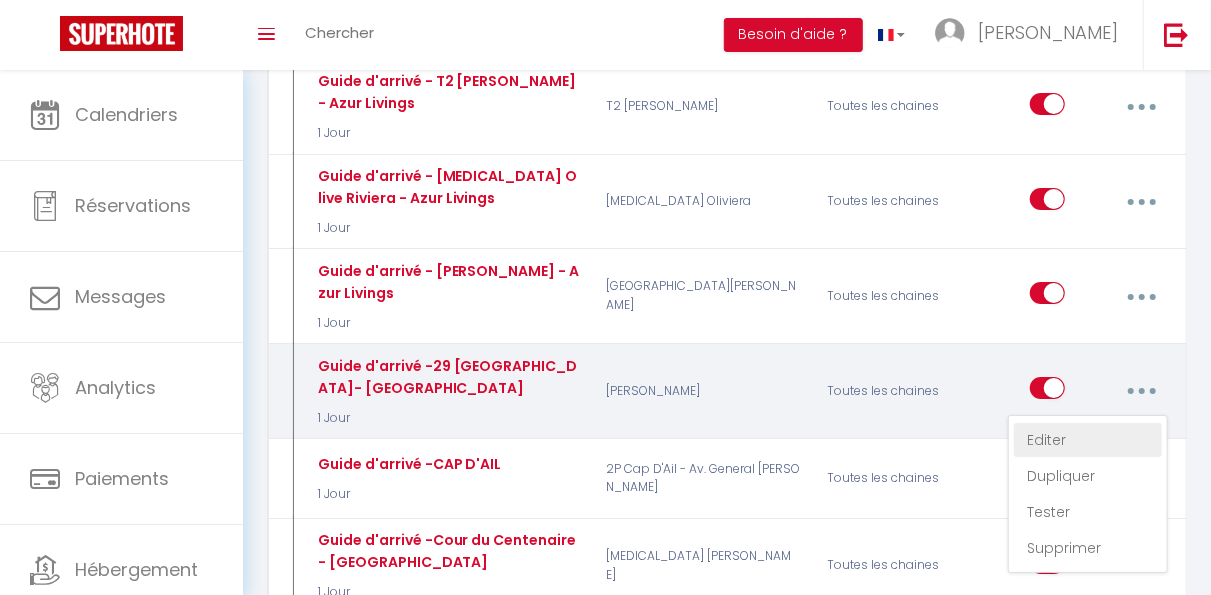 type on "Guide d'arrivé -29 [GEOGRAPHIC_DATA]- [GEOGRAPHIC_DATA]" 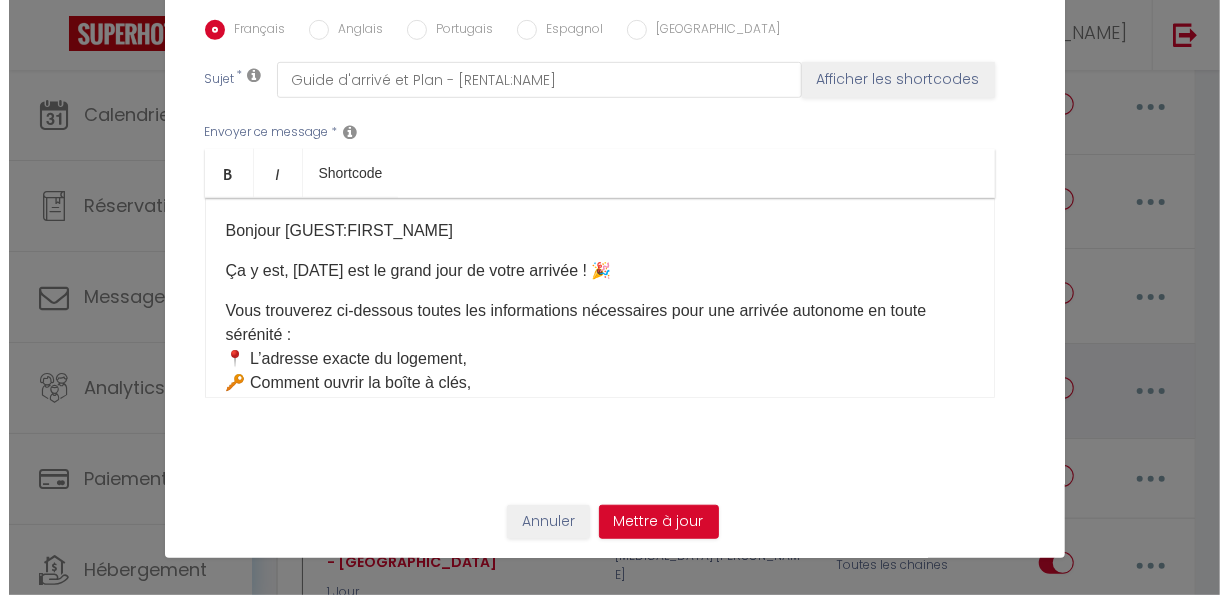 scroll, scrollTop: 3388, scrollLeft: 0, axis: vertical 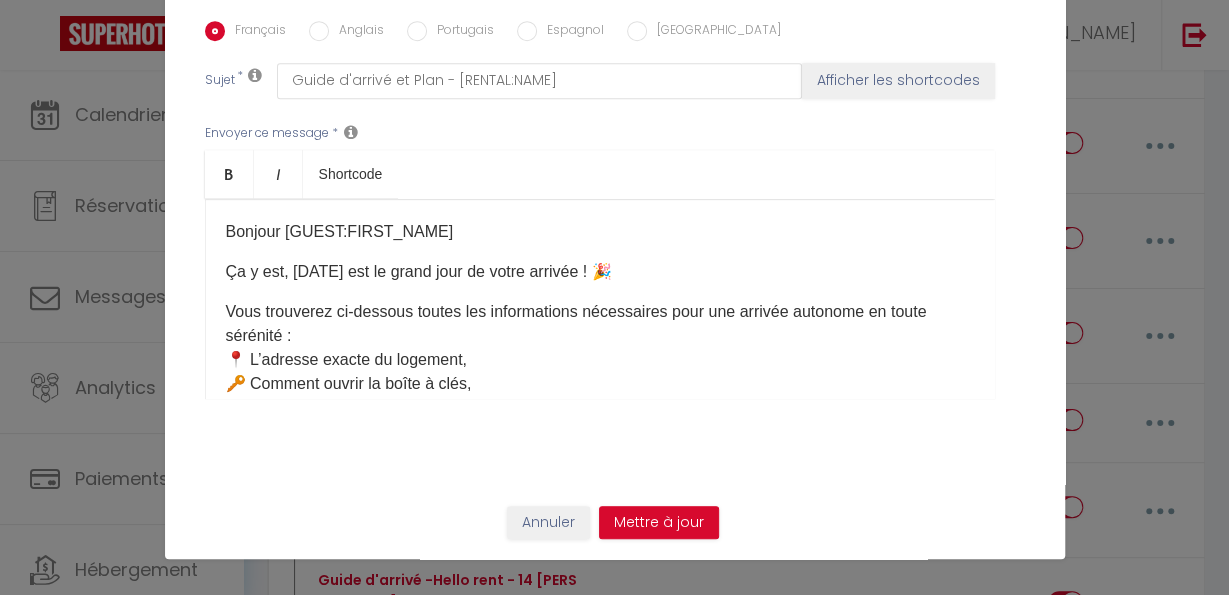 click on "Anglais" at bounding box center (319, 31) 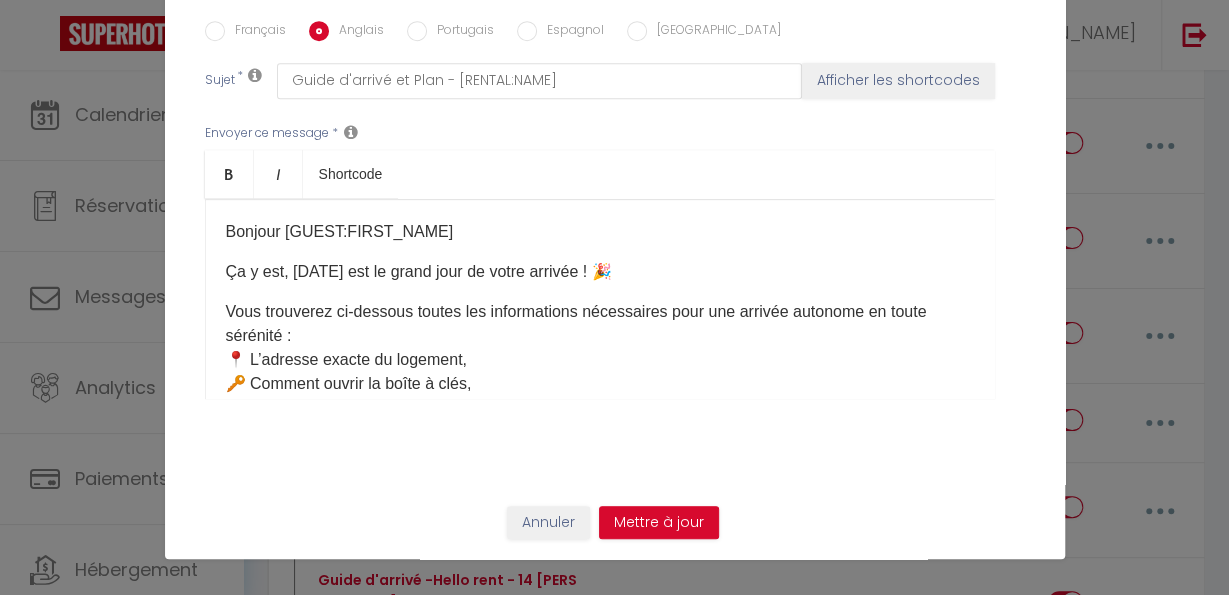 checkbox on "true" 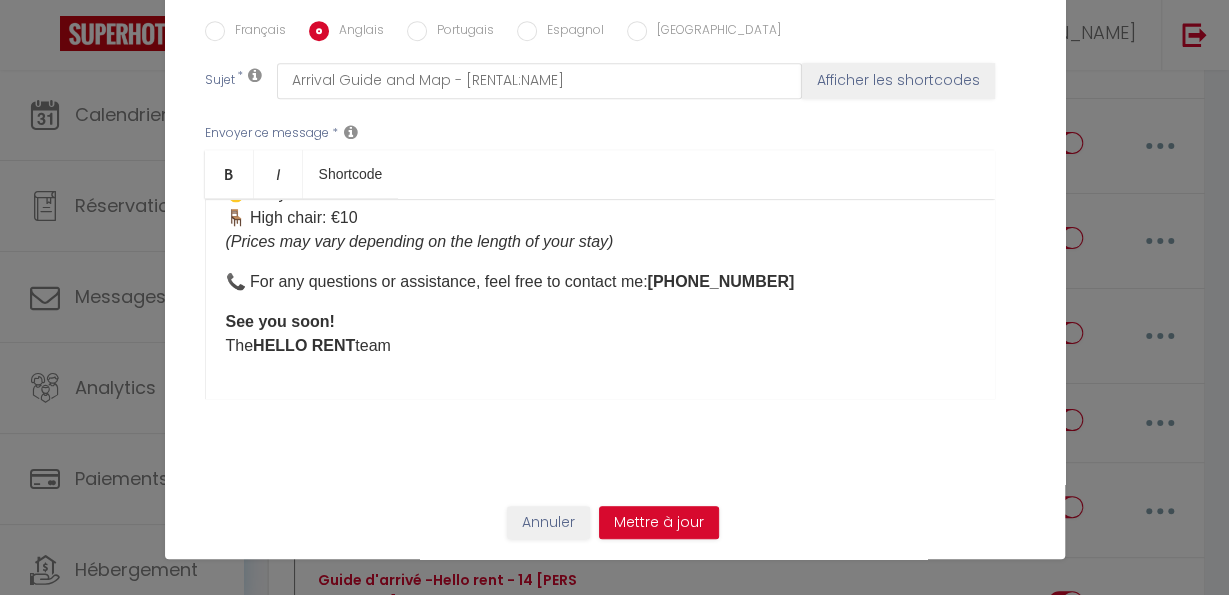 scroll, scrollTop: 717, scrollLeft: 0, axis: vertical 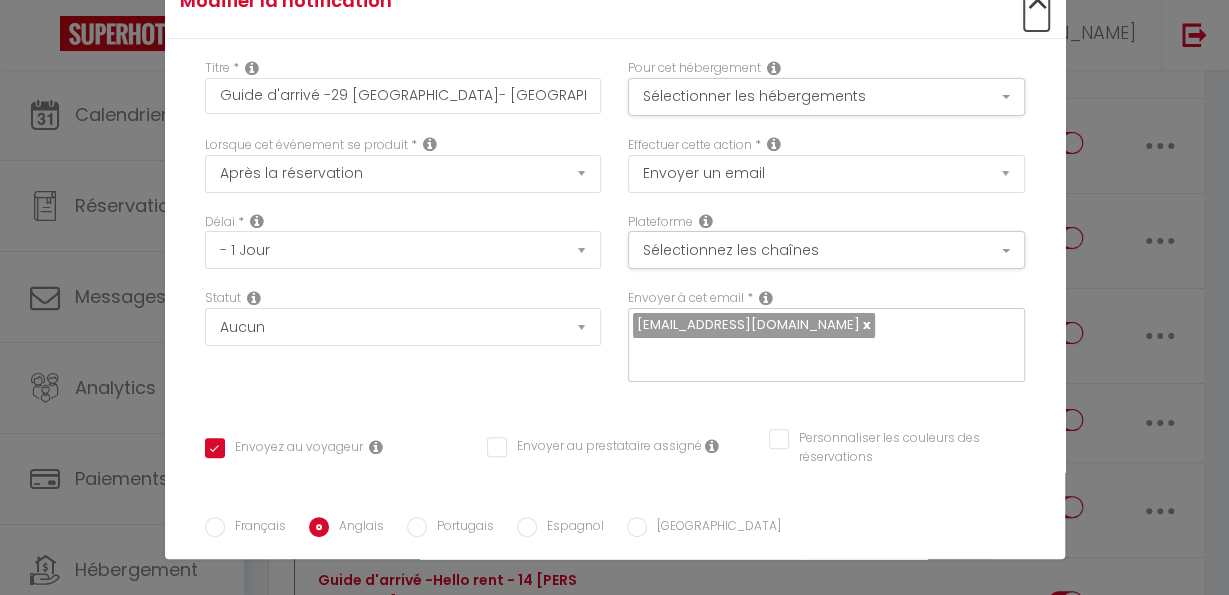 click on "×" at bounding box center (1036, 1) 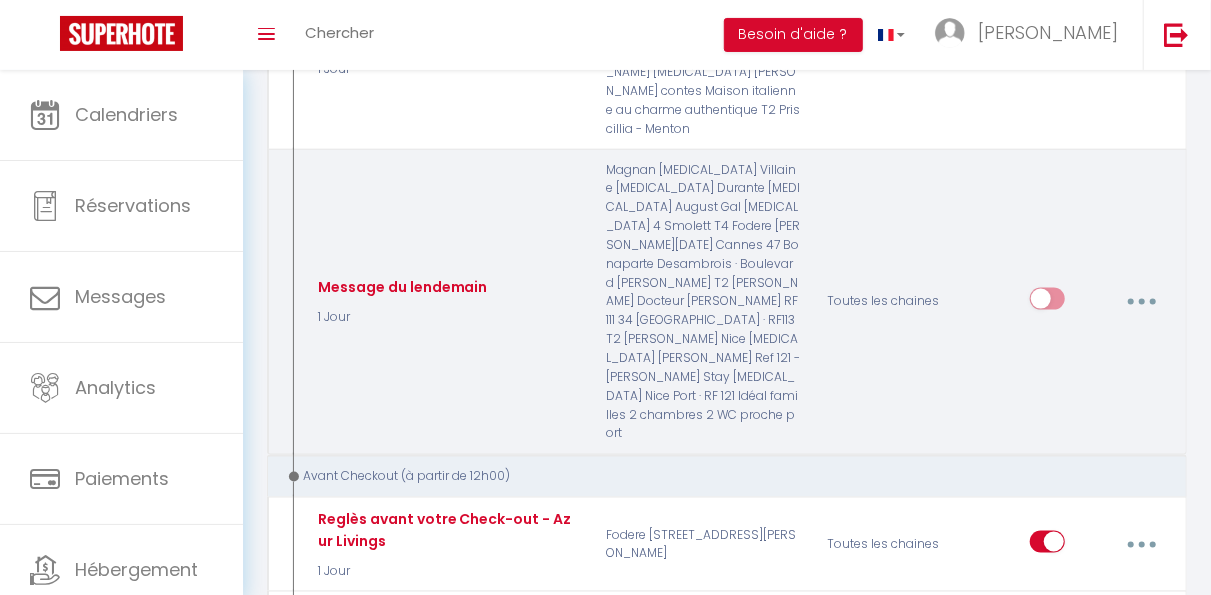 scroll, scrollTop: 4770, scrollLeft: 0, axis: vertical 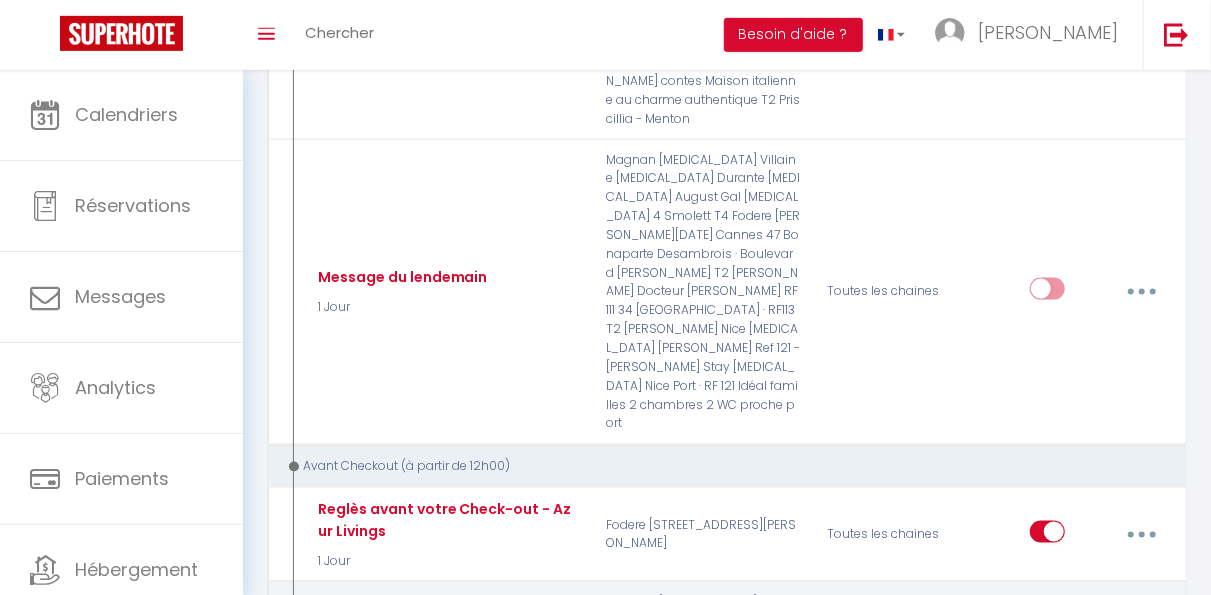 click at bounding box center [1141, 678] 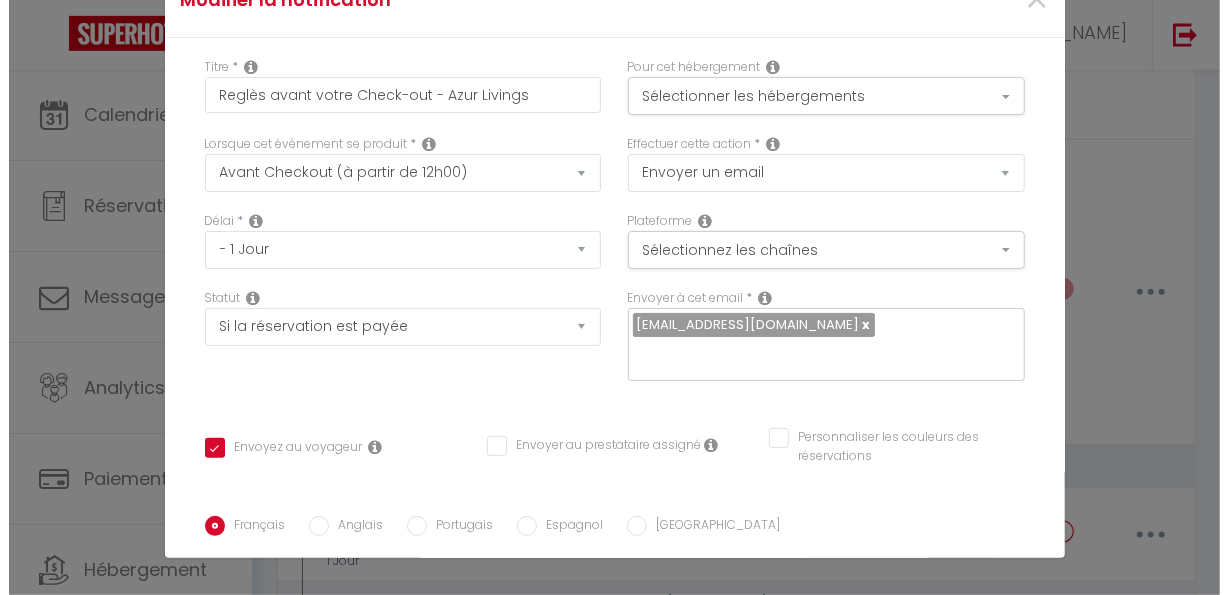 scroll, scrollTop: 4754, scrollLeft: 0, axis: vertical 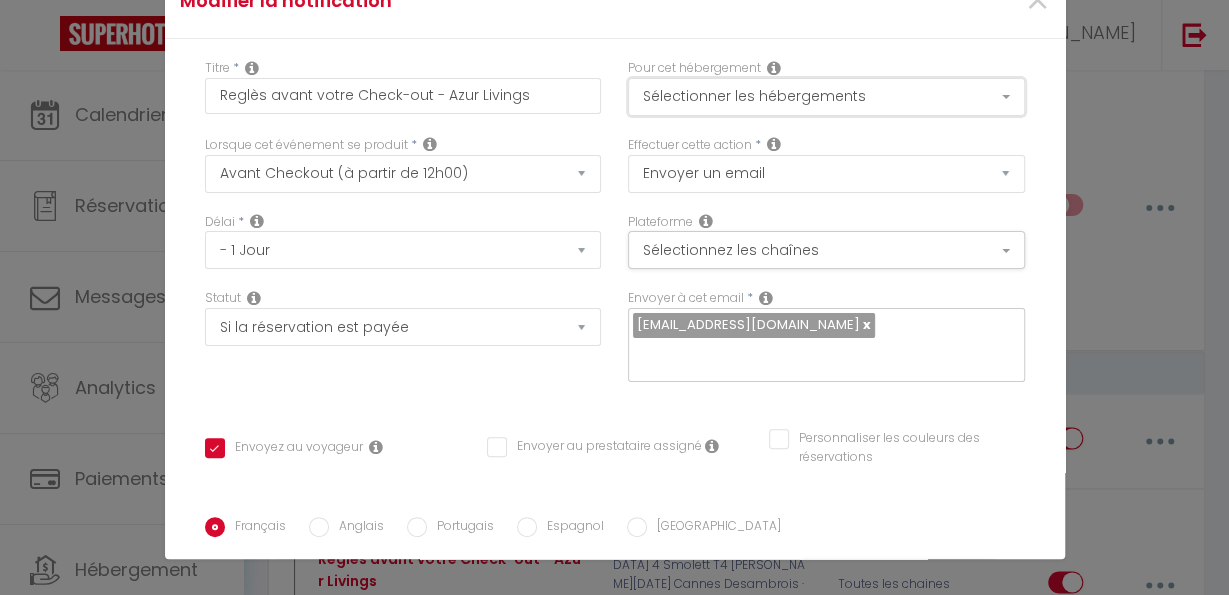 click on "Sélectionner les hébergements" at bounding box center [826, 97] 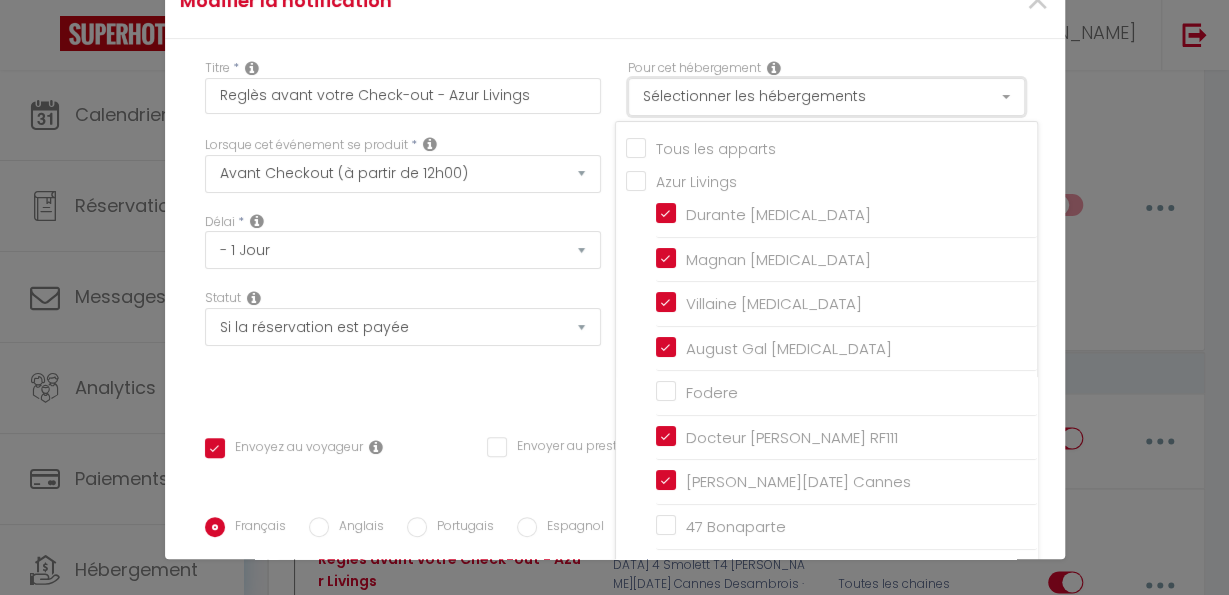 scroll, scrollTop: 1151, scrollLeft: 0, axis: vertical 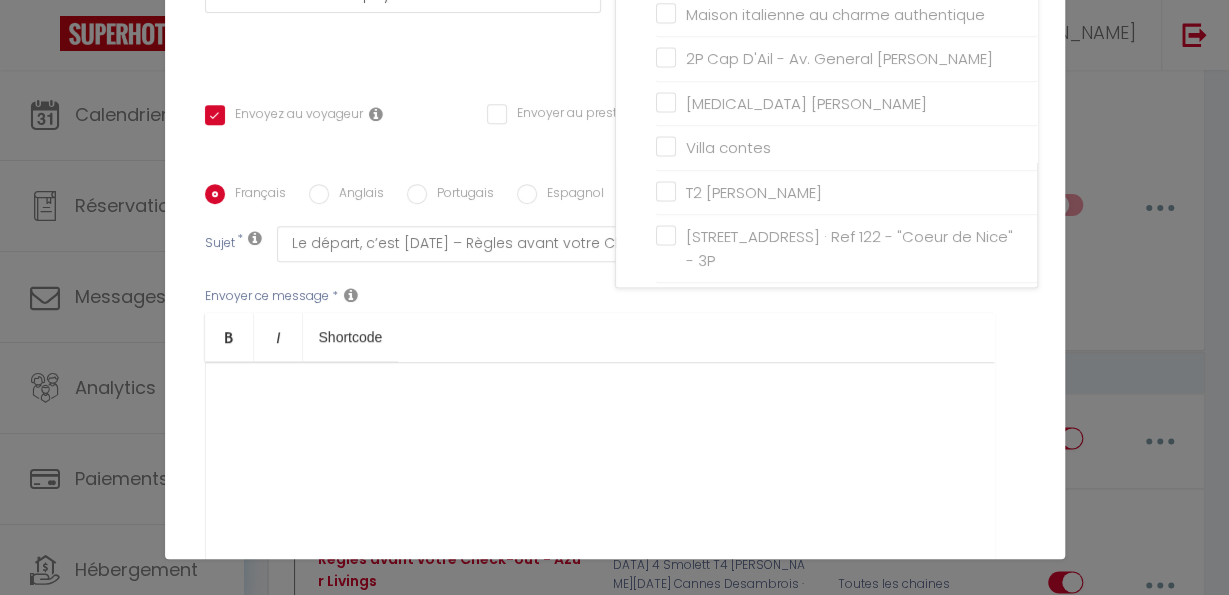 drag, startPoint x: 1001, startPoint y: 224, endPoint x: 1001, endPoint y: 191, distance: 33 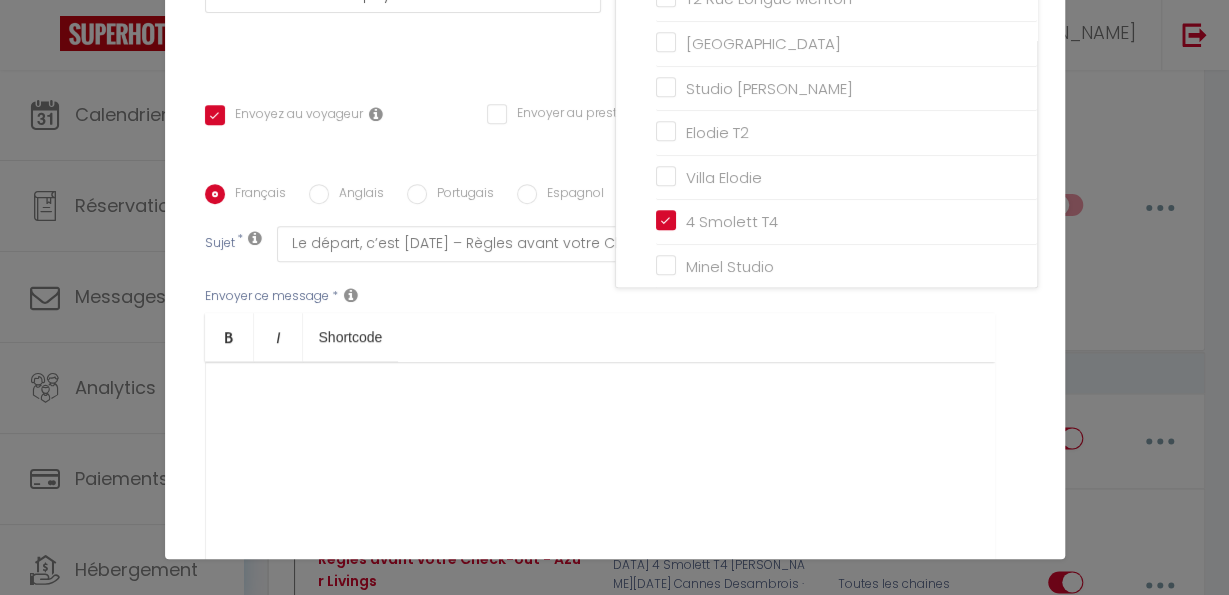 scroll, scrollTop: 755, scrollLeft: 0, axis: vertical 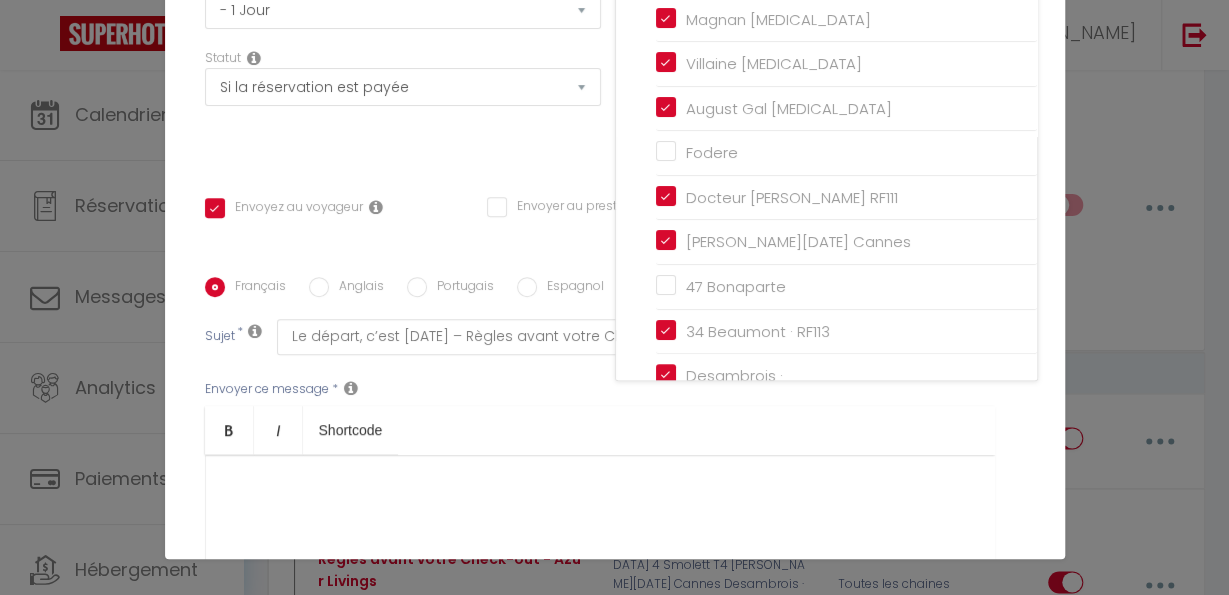 click on "Statut     Aucun   Si la réservation est payée   Si réservation non payée   Si la caution a été prise   Si caution non payée" at bounding box center (402, 105) 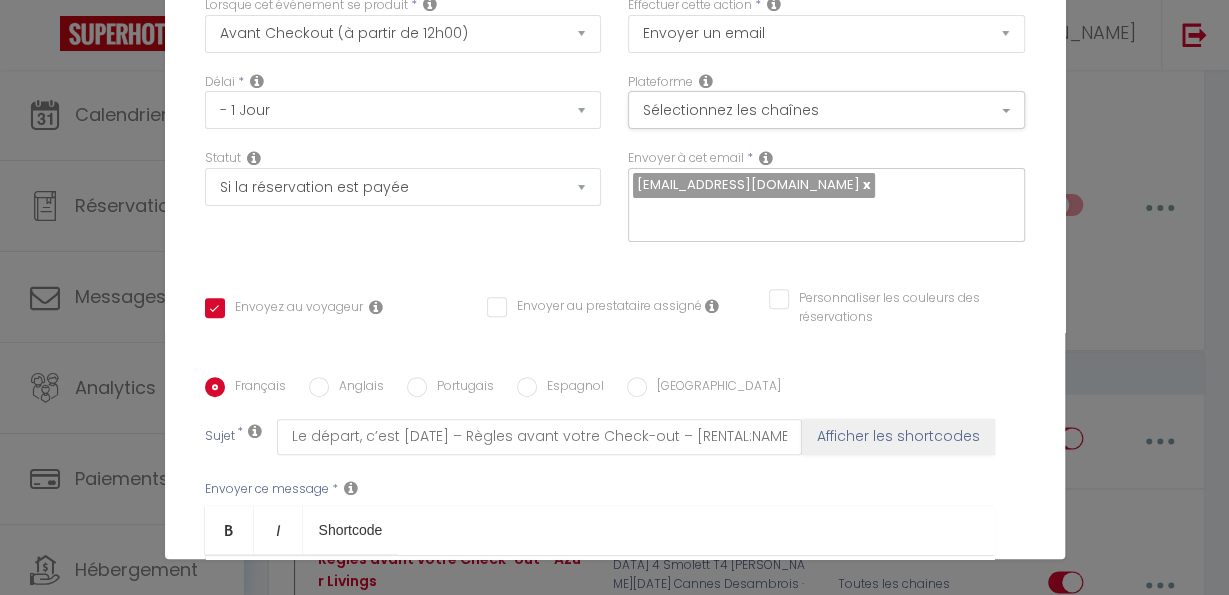 scroll, scrollTop: 133, scrollLeft: 0, axis: vertical 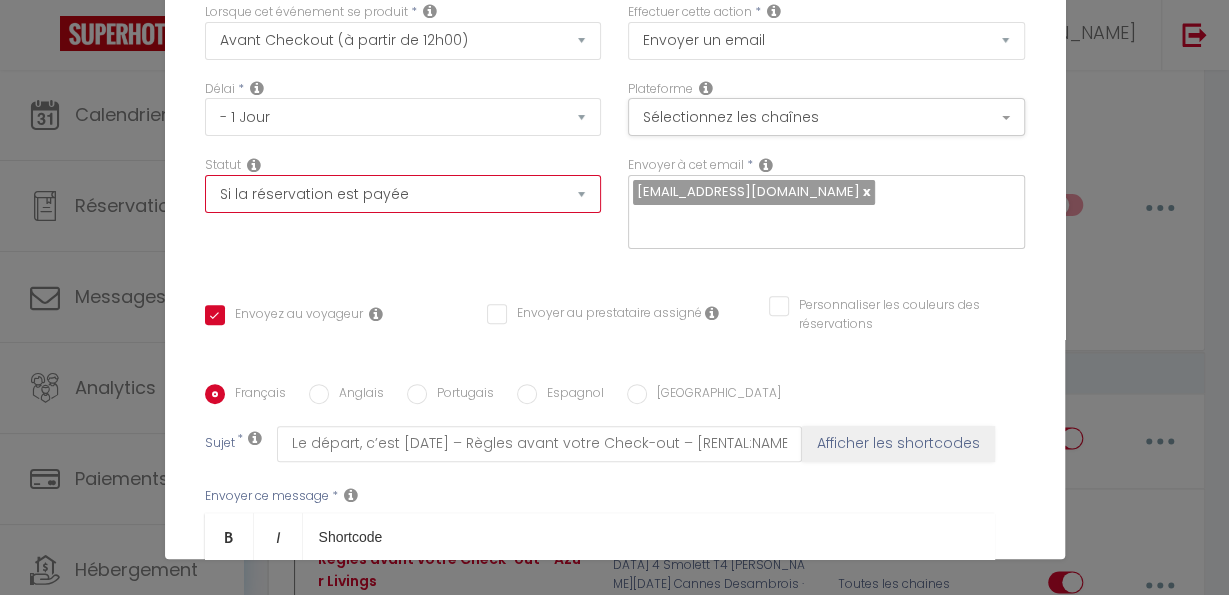 click on "Aucun   Si la réservation est payée   Si réservation non payée   Si la caution a été prise   Si caution non payée" at bounding box center [403, 194] 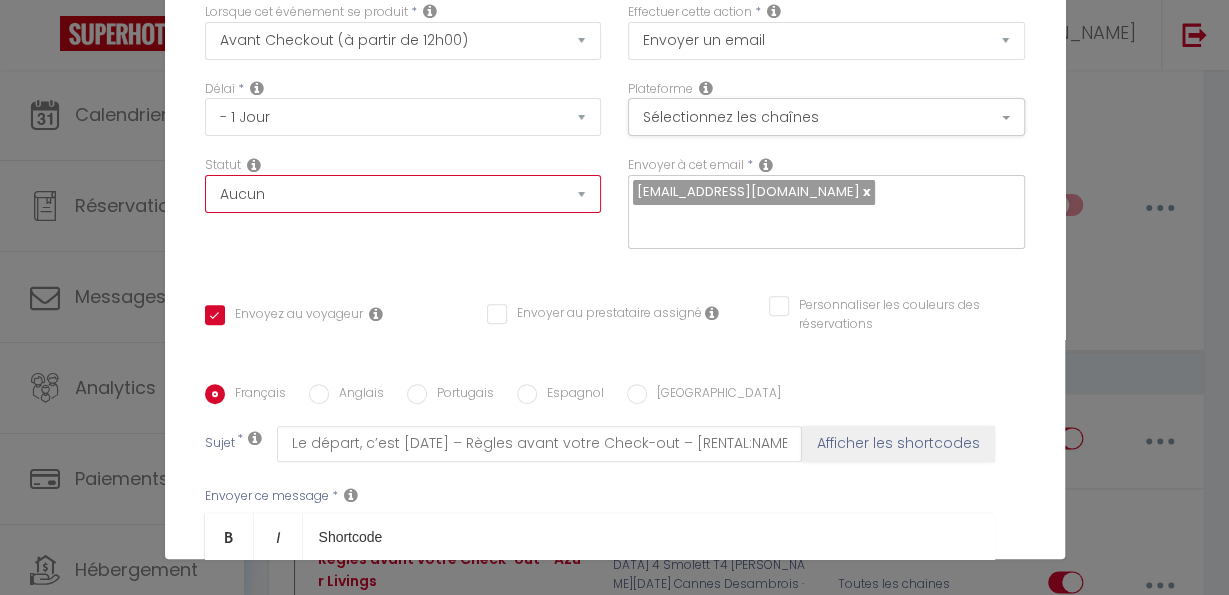 click on "Aucun" at bounding box center [0, 0] 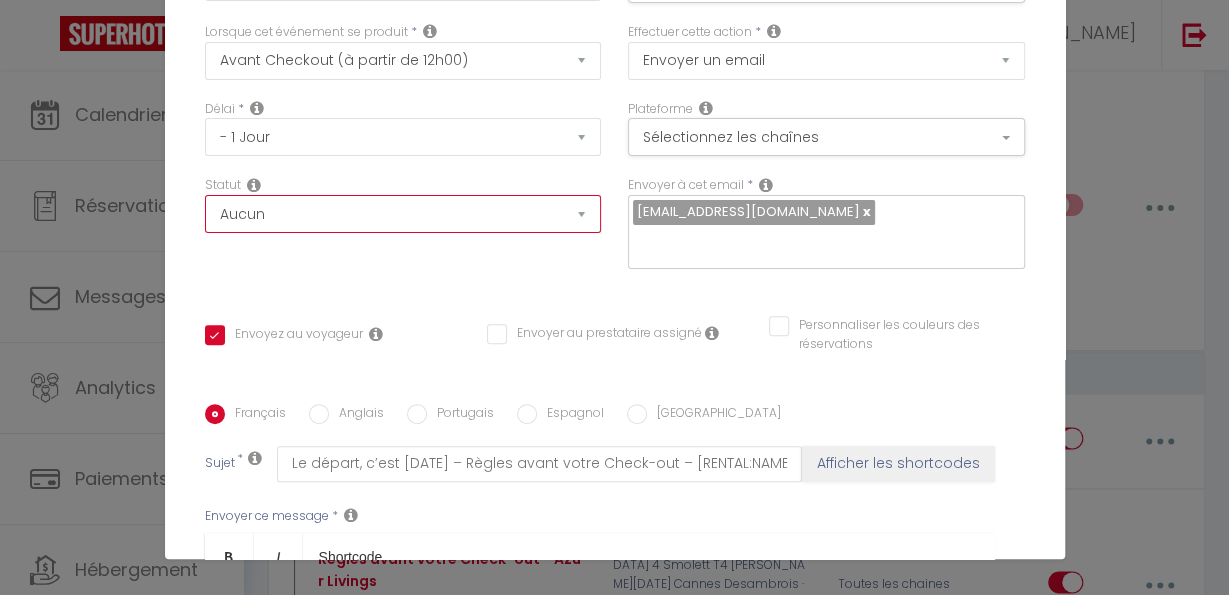 scroll, scrollTop: 499, scrollLeft: 0, axis: vertical 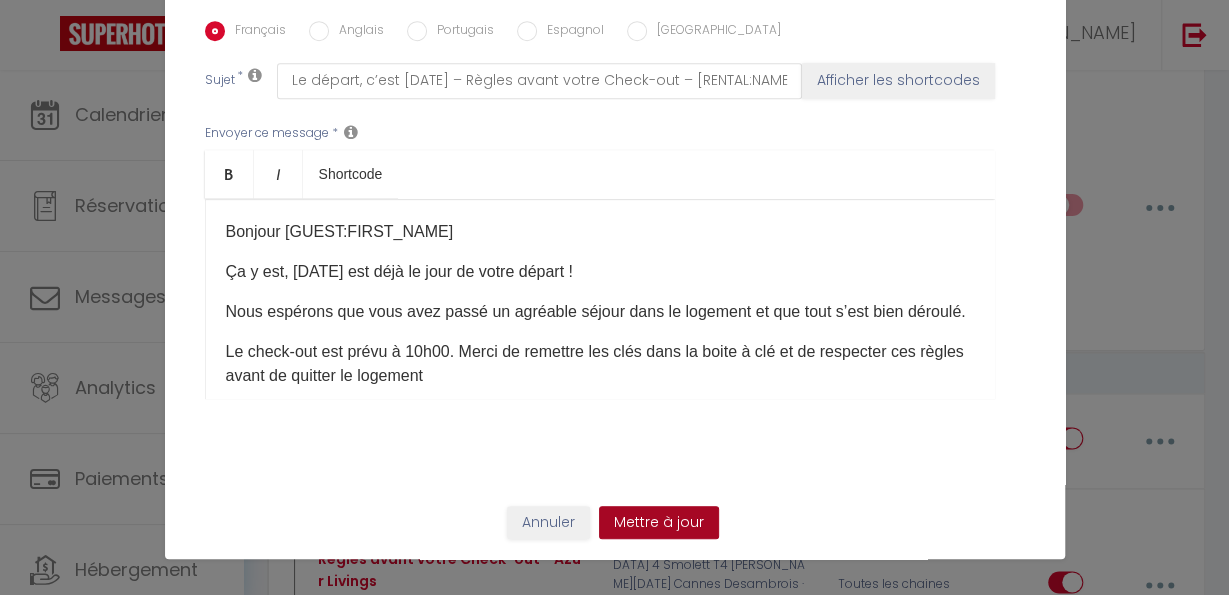 click on "Mettre à jour" at bounding box center (659, 523) 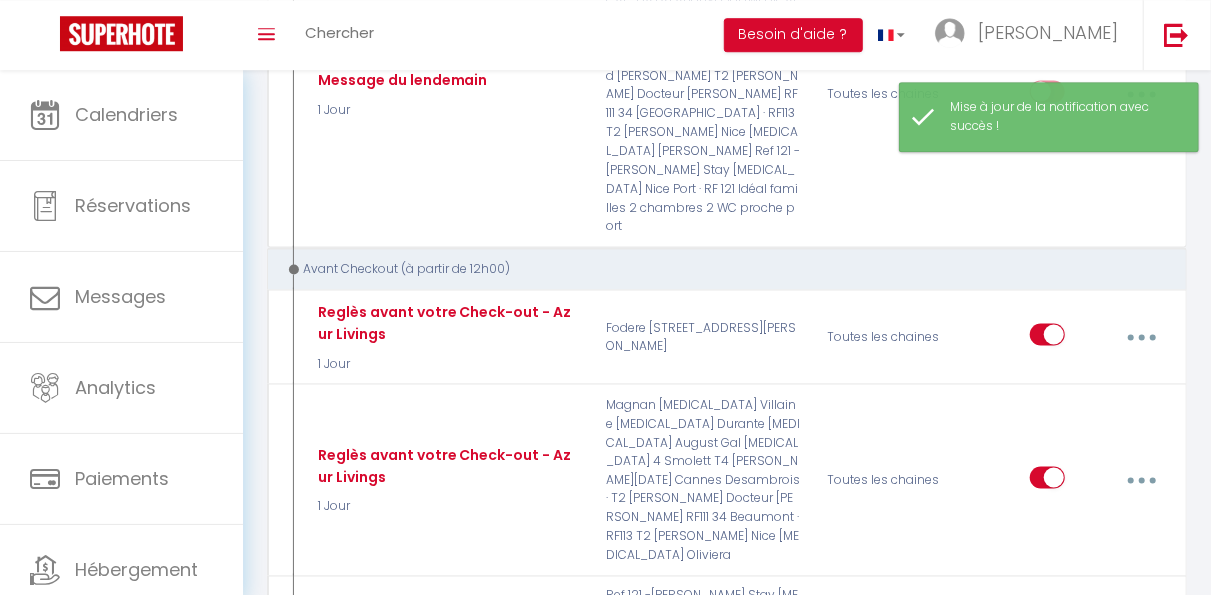 scroll, scrollTop: 4971, scrollLeft: 0, axis: vertical 